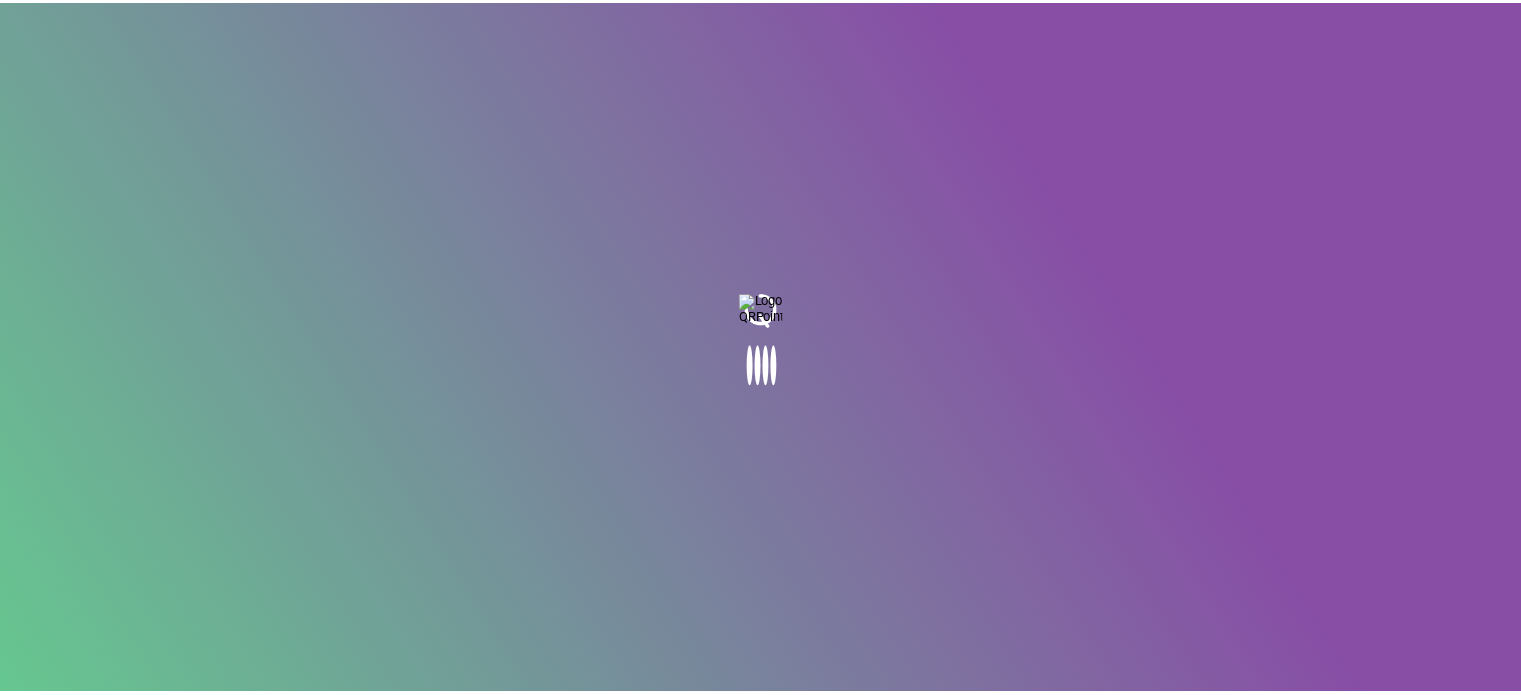scroll, scrollTop: 0, scrollLeft: 0, axis: both 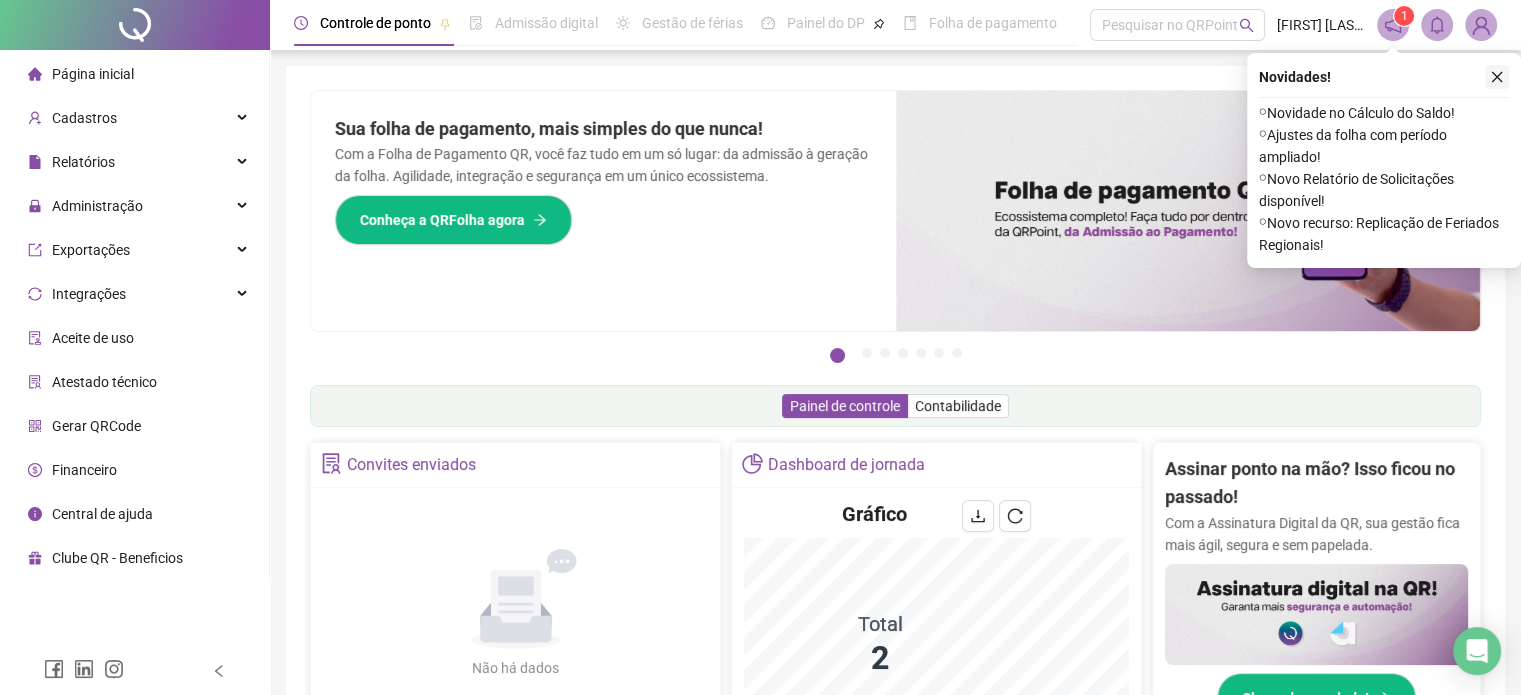 click 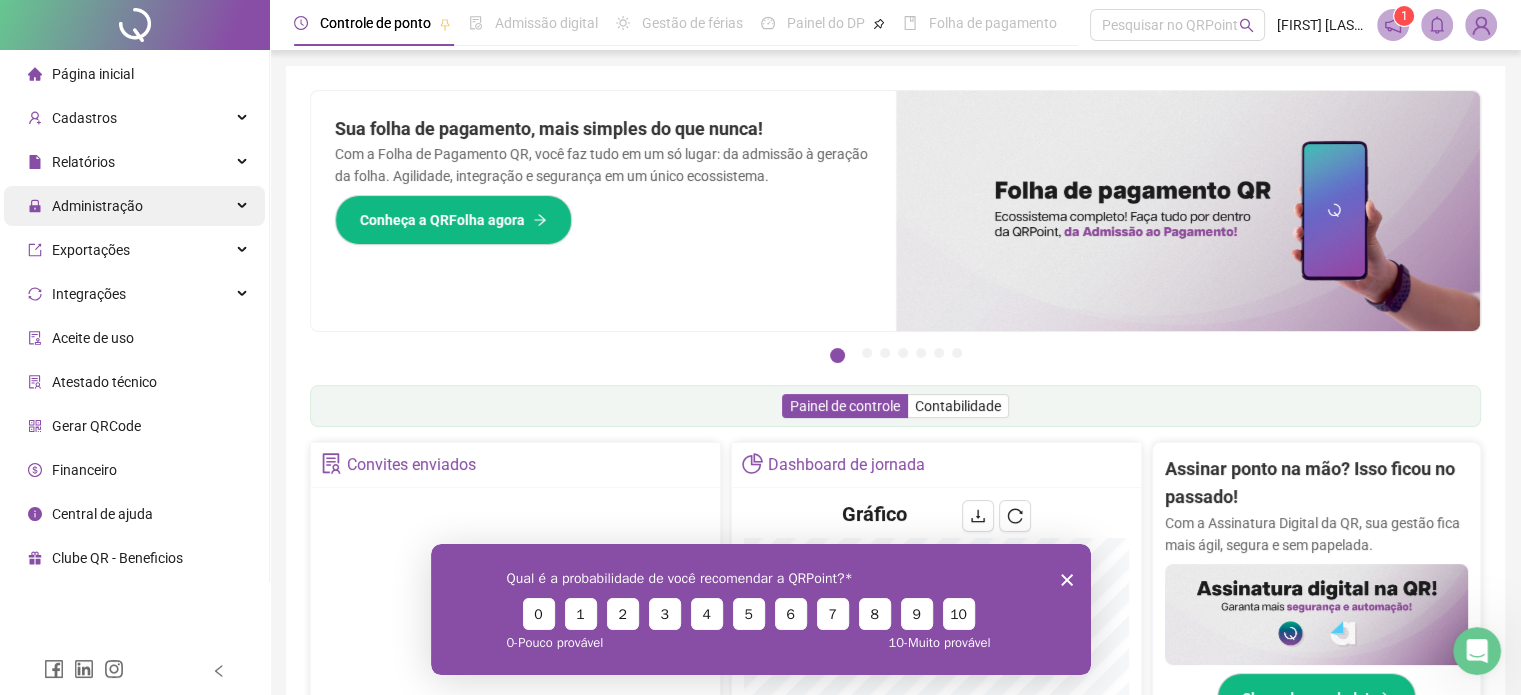 scroll, scrollTop: 0, scrollLeft: 0, axis: both 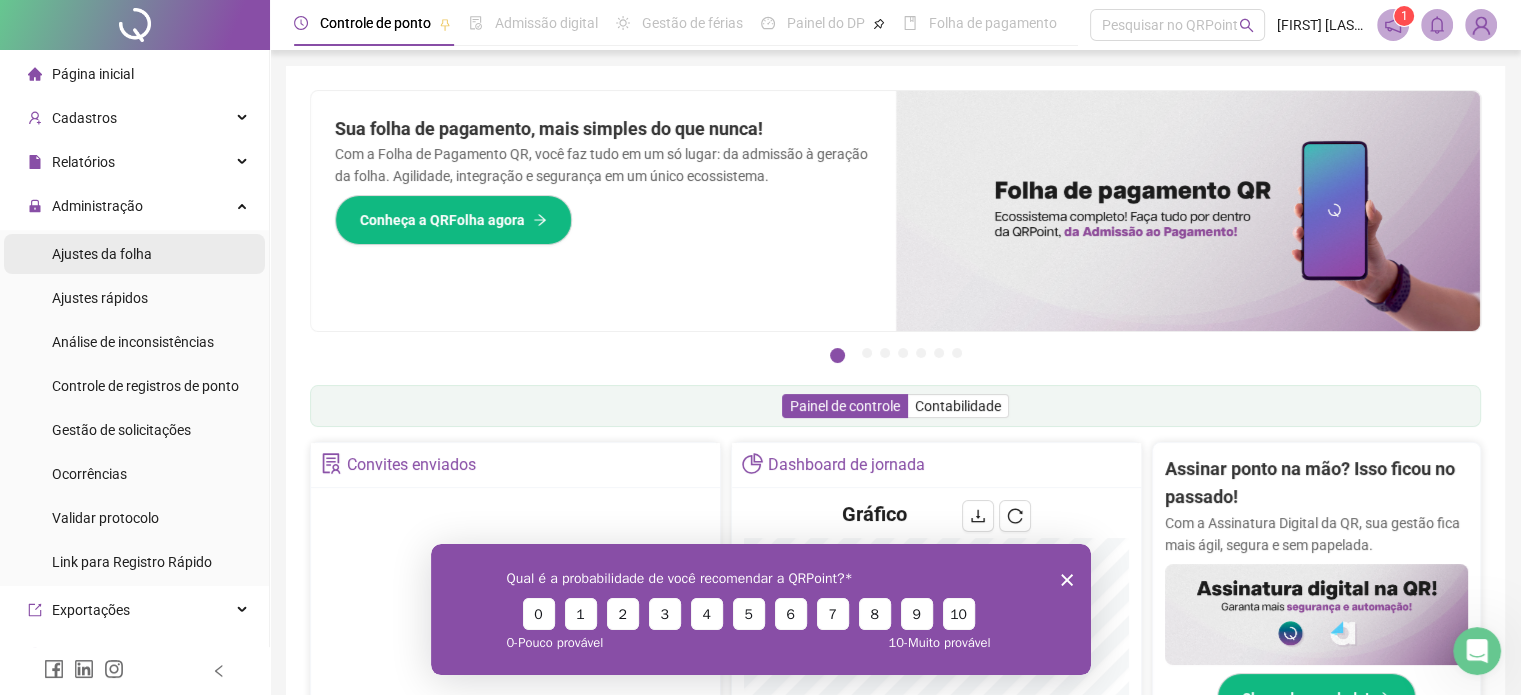 click on "Ajustes da folha" at bounding box center [102, 254] 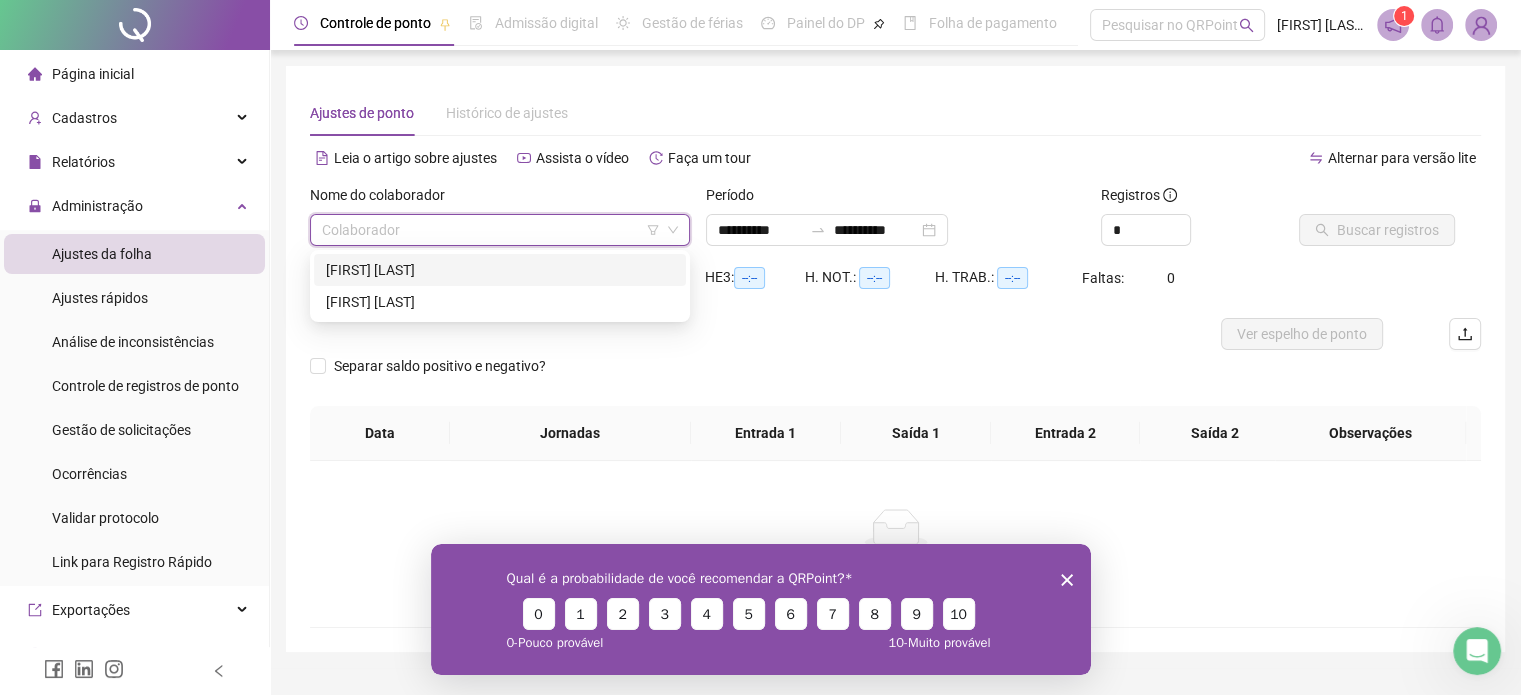 click at bounding box center (494, 230) 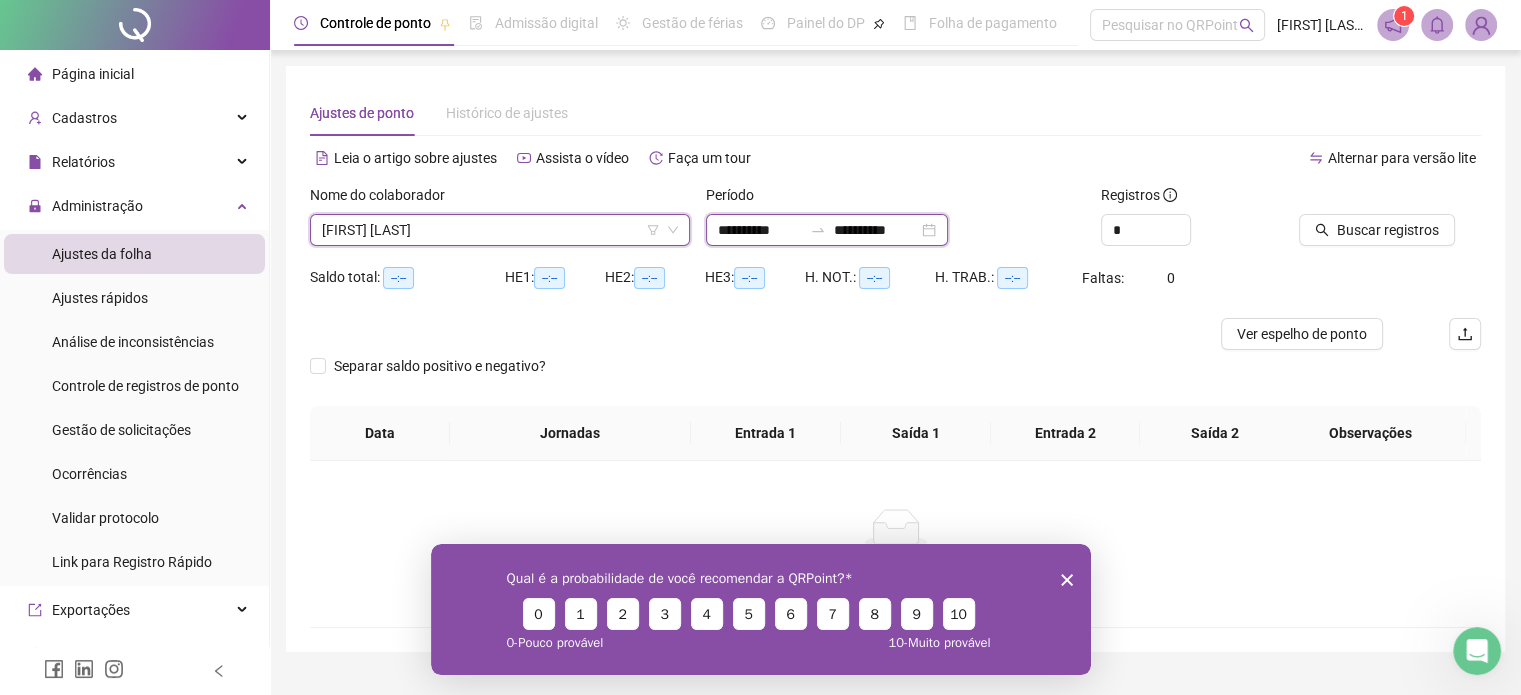 click on "**********" at bounding box center (760, 230) 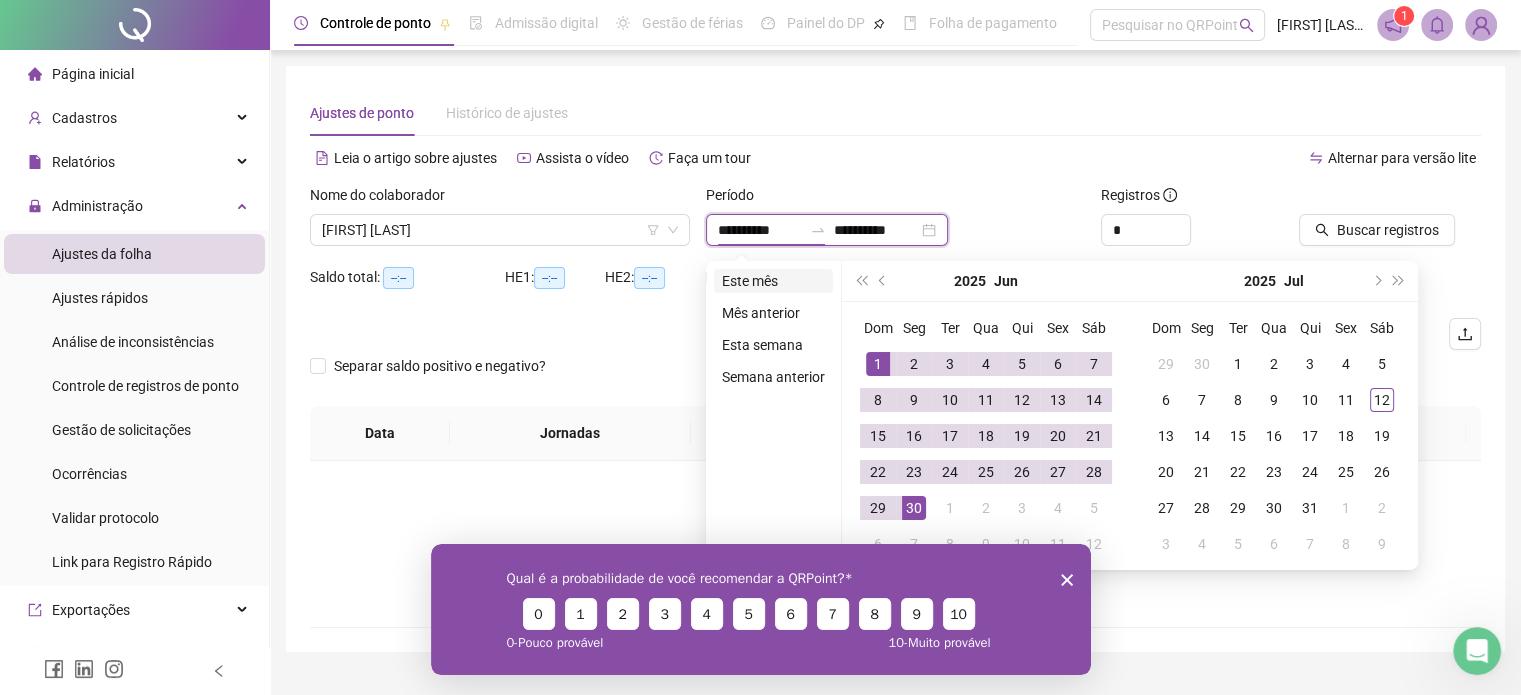 type on "**********" 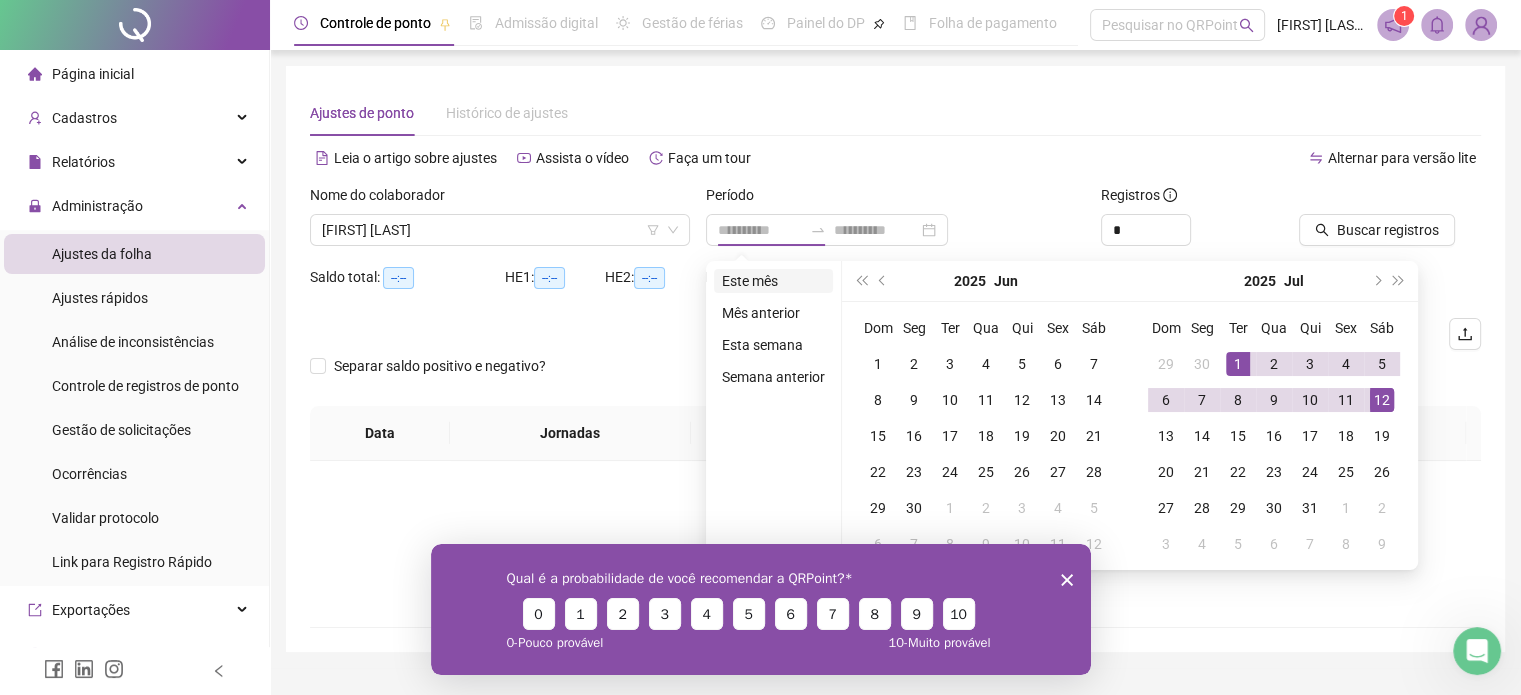 click on "Este mês" at bounding box center (773, 281) 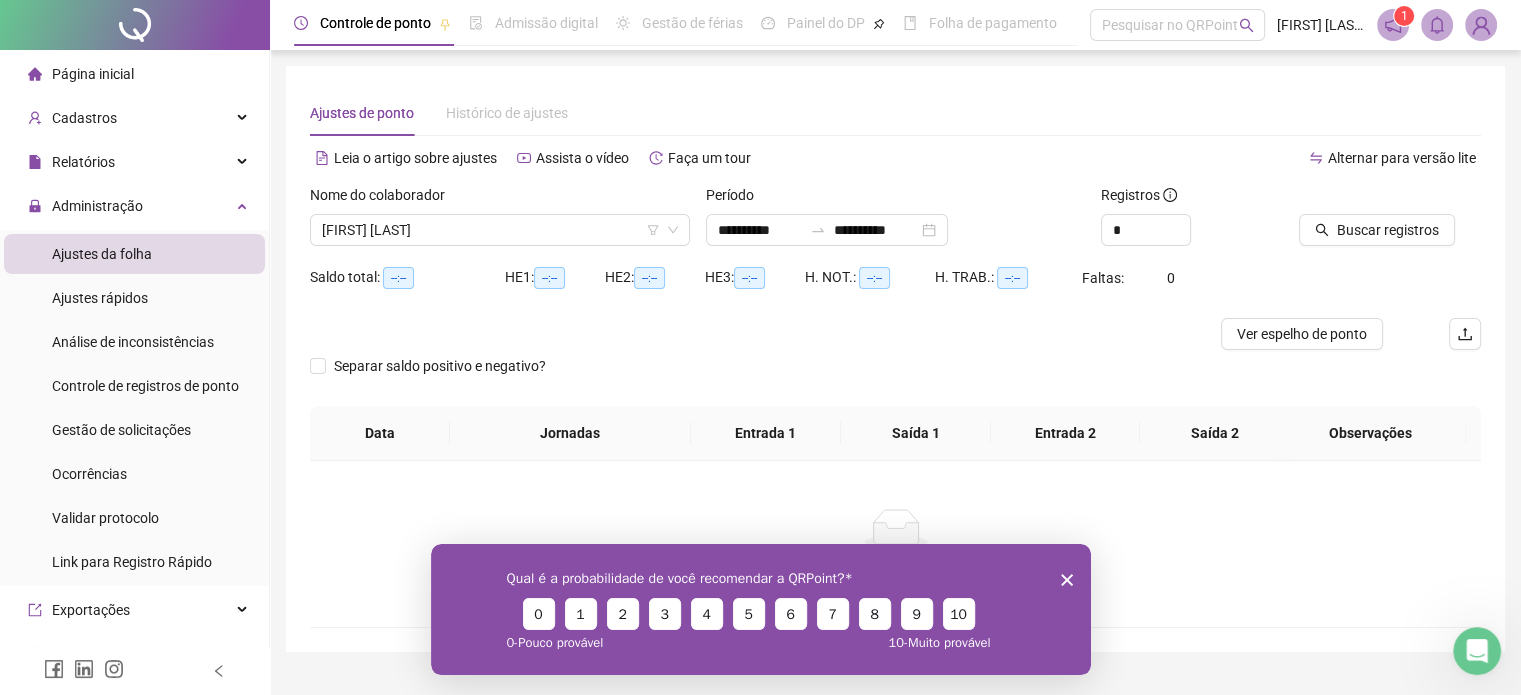 click 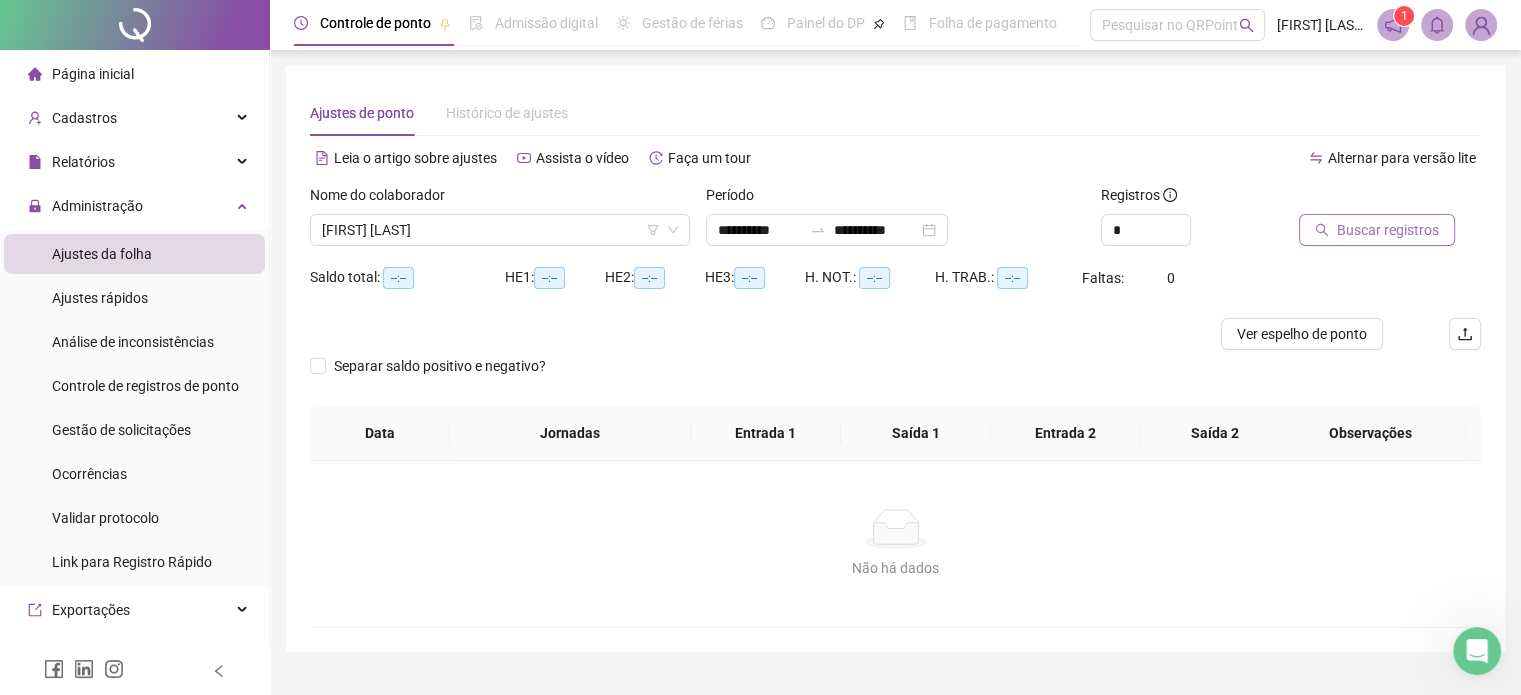click on "Buscar registros" at bounding box center [1388, 230] 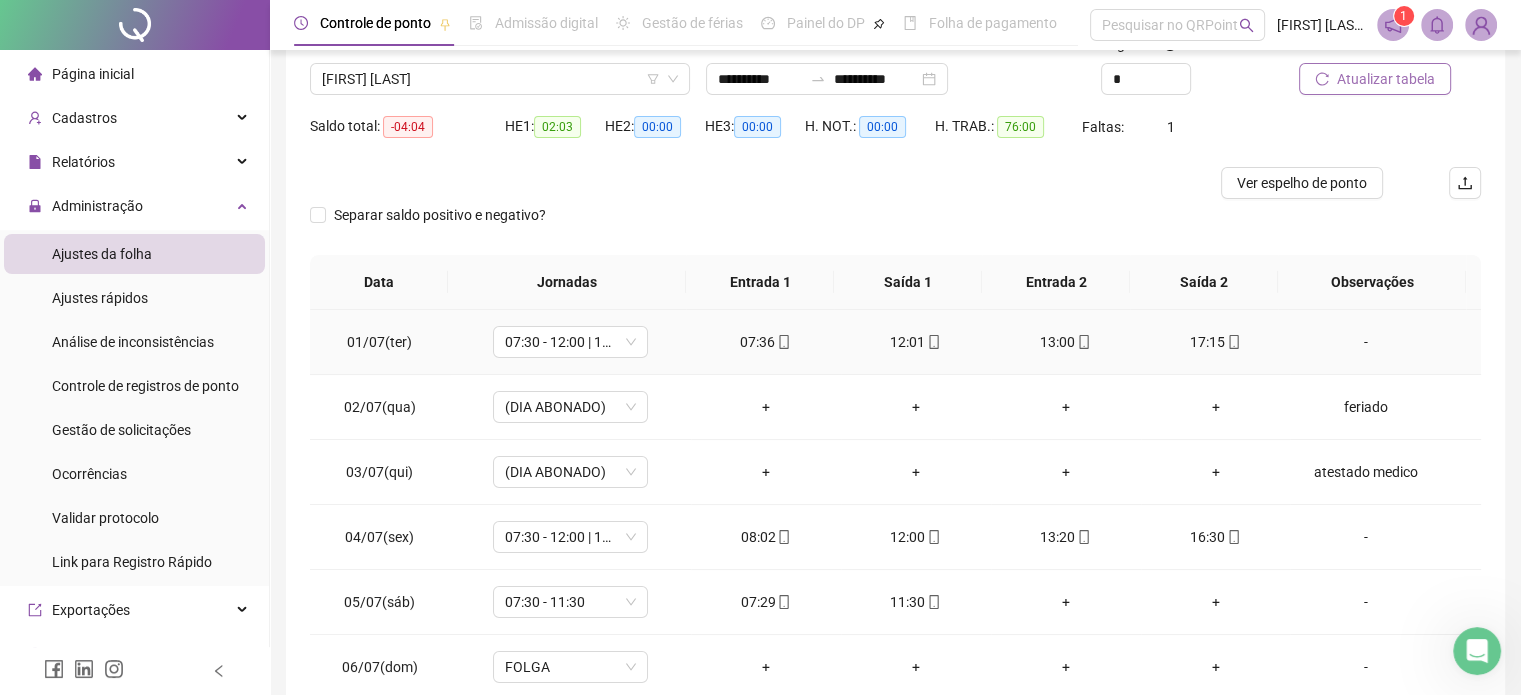 scroll, scrollTop: 152, scrollLeft: 0, axis: vertical 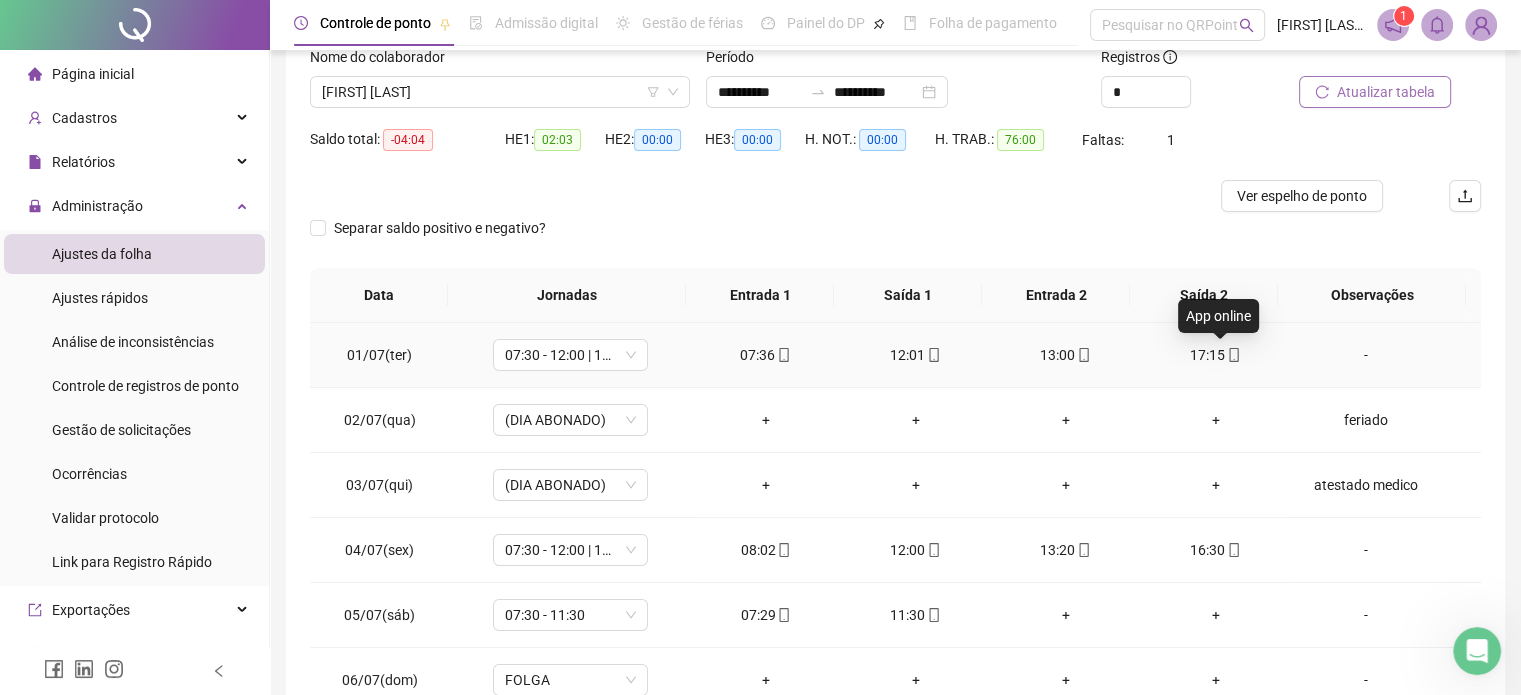 click 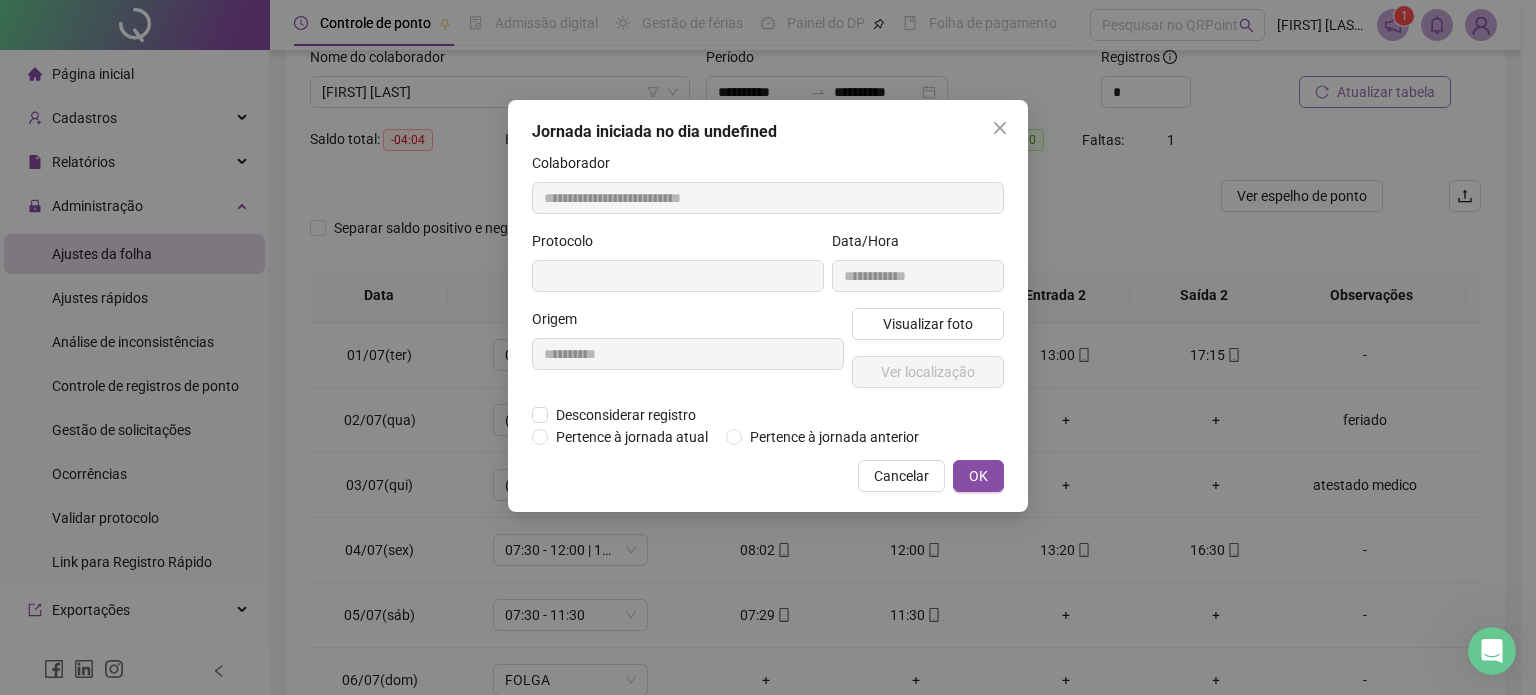 type on "**********" 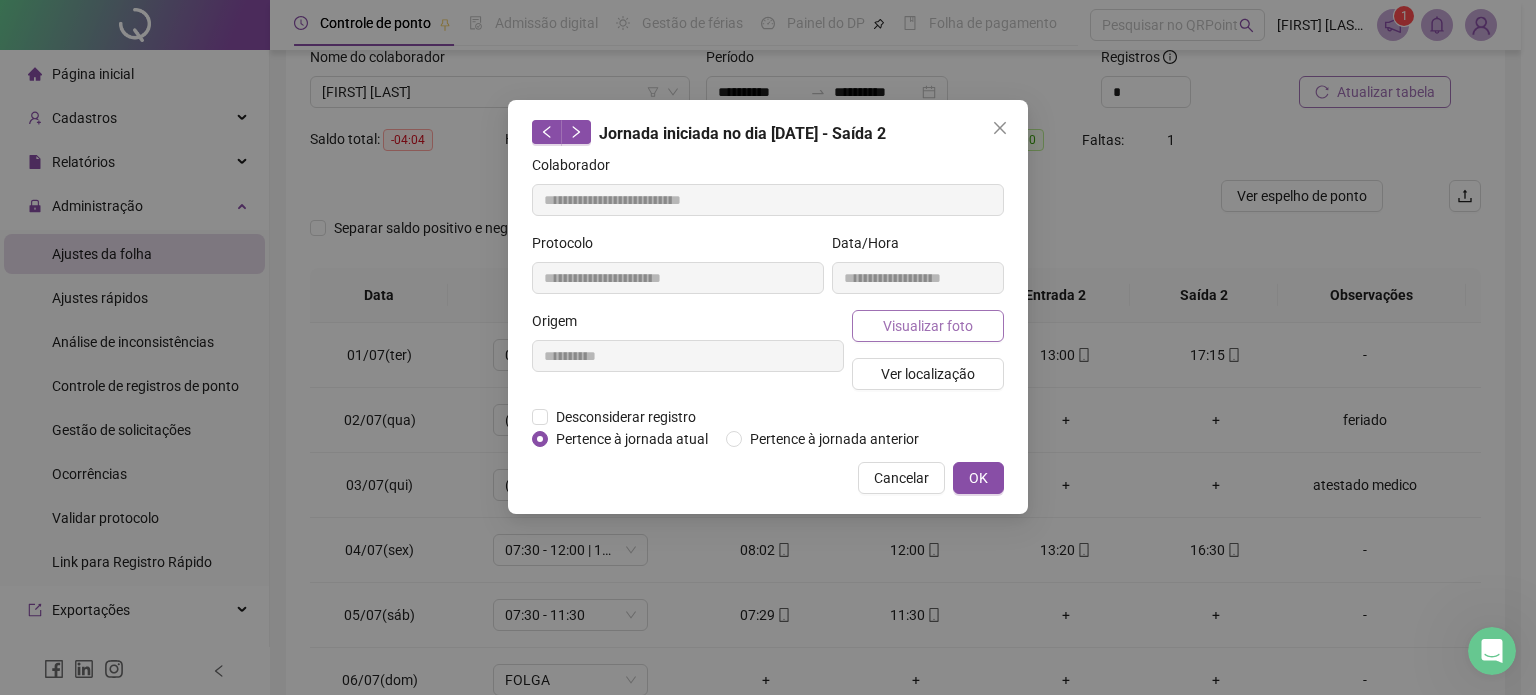 click on "Visualizar foto" at bounding box center (928, 326) 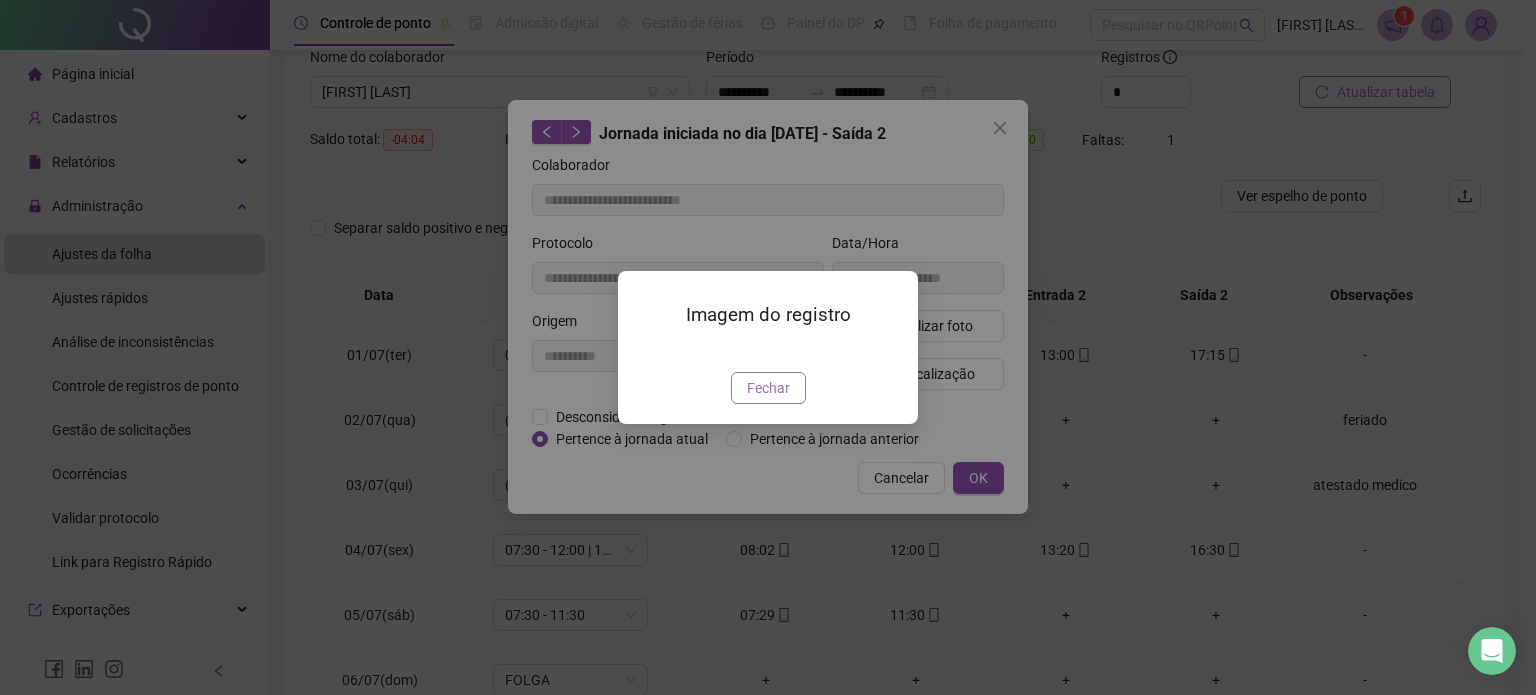 click on "Fechar" at bounding box center [768, 388] 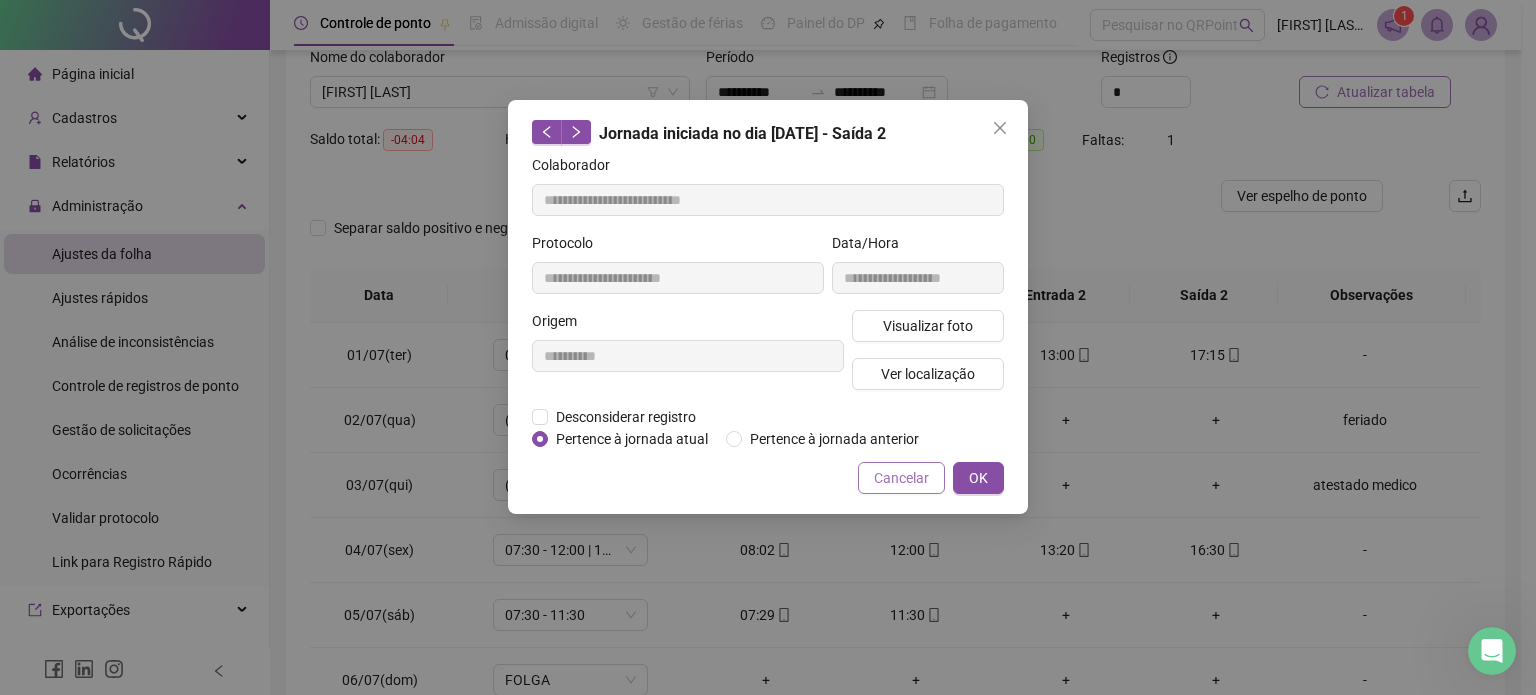 click on "Cancelar" at bounding box center [901, 478] 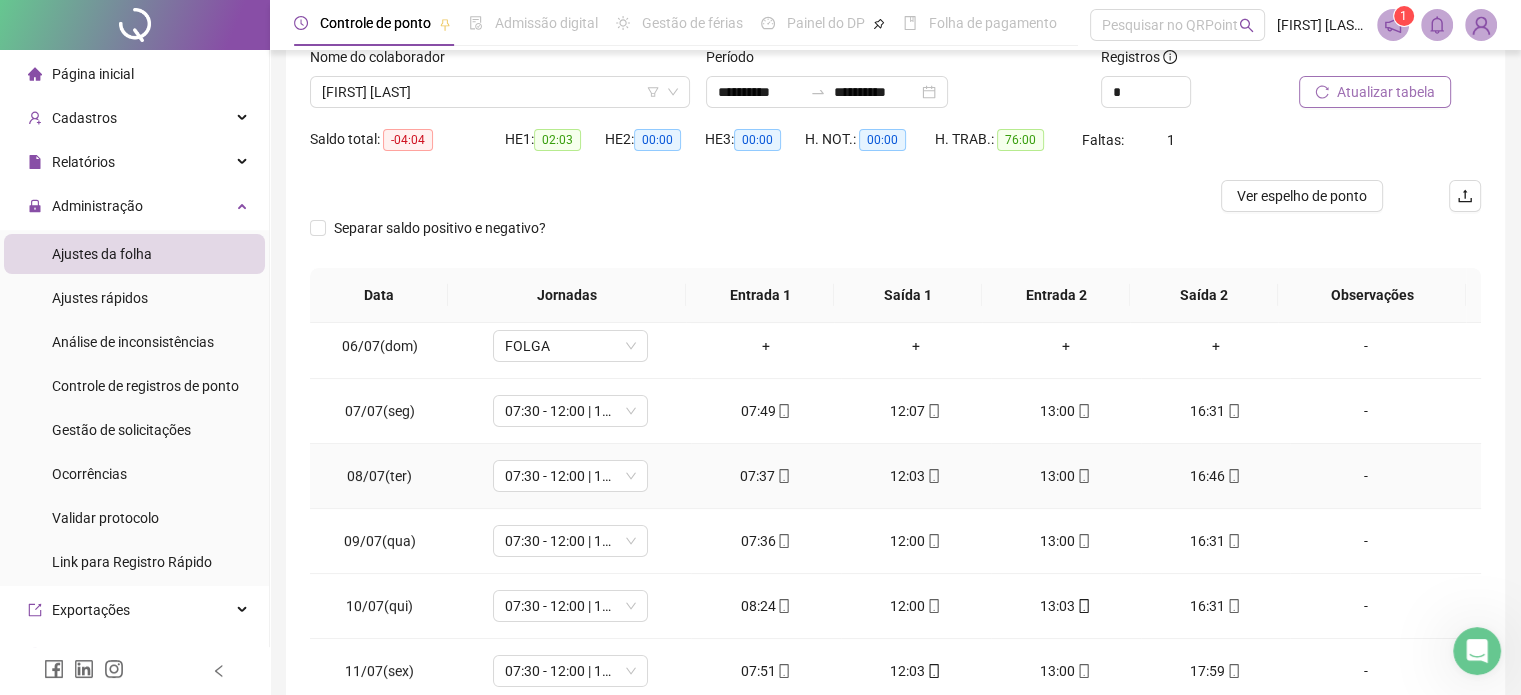 scroll, scrollTop: 350, scrollLeft: 0, axis: vertical 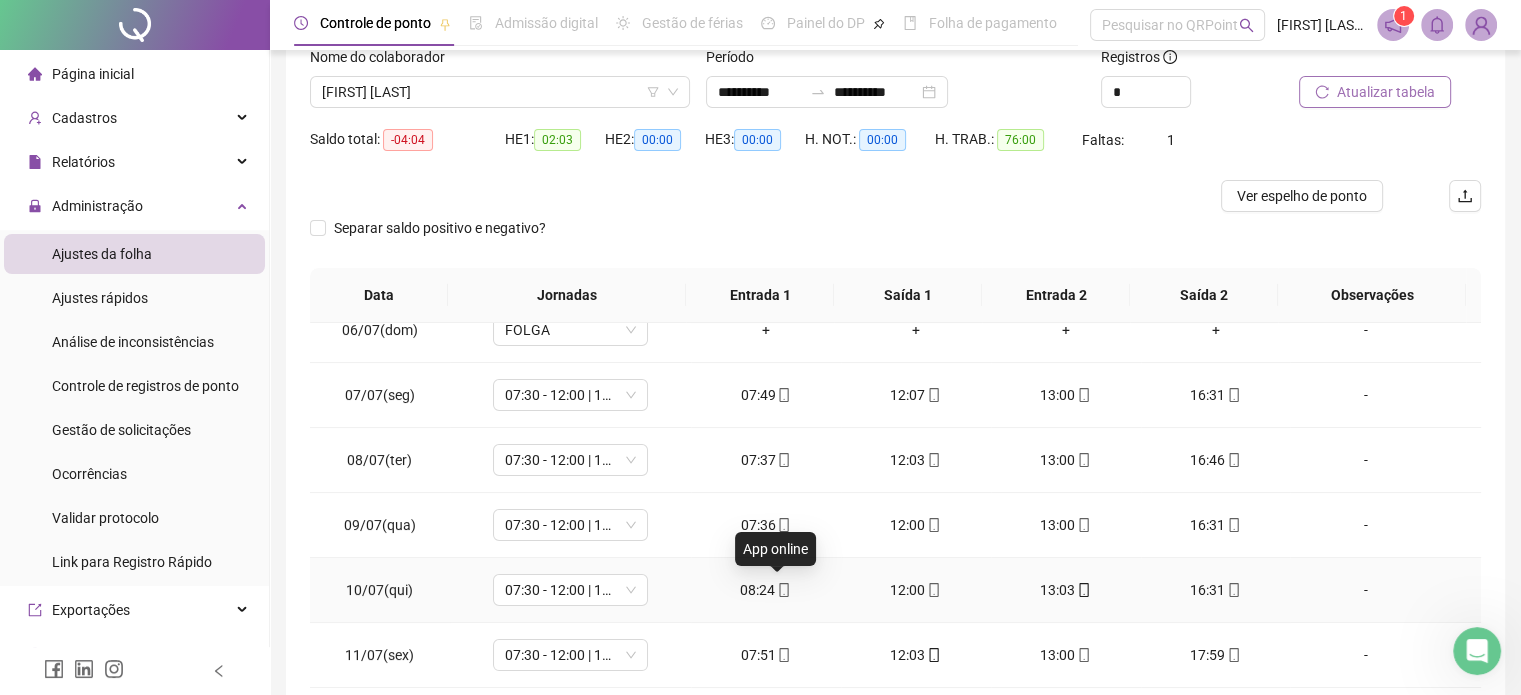 click 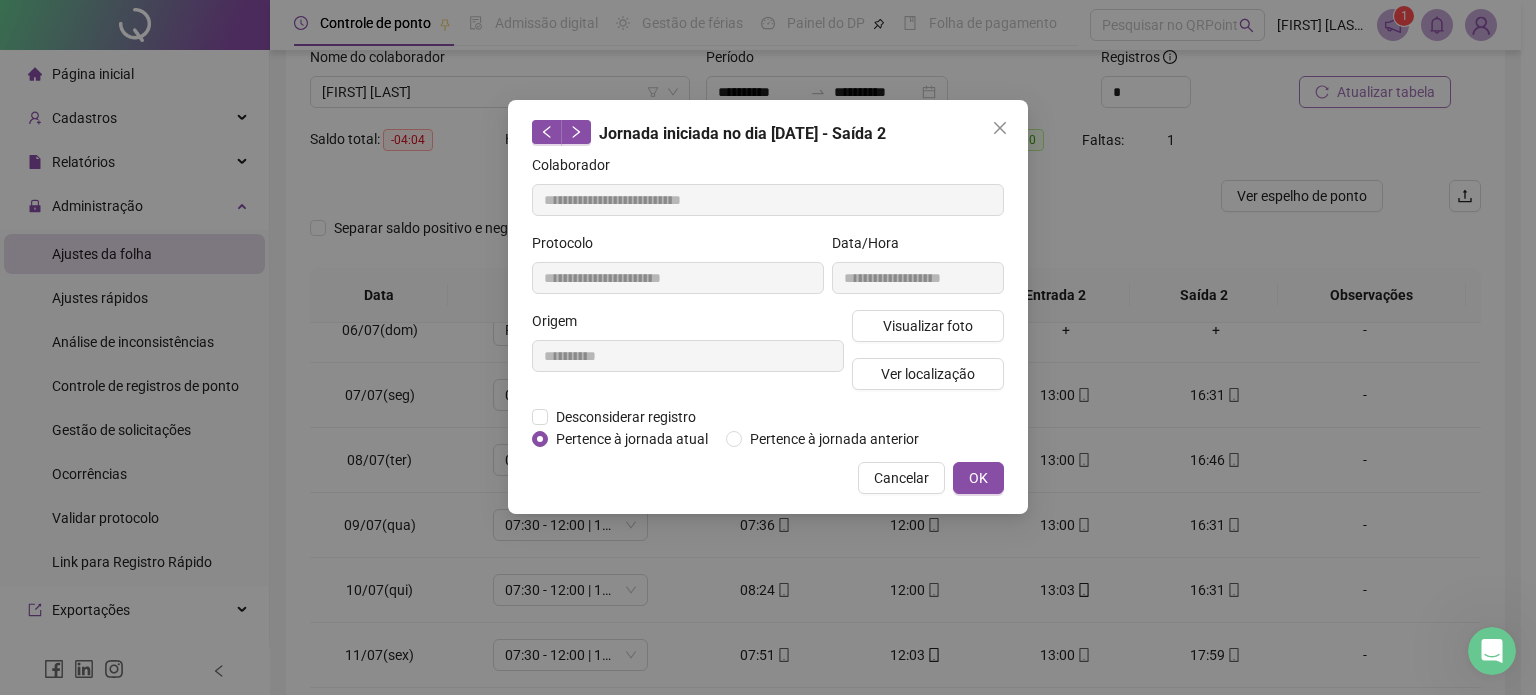 type on "**********" 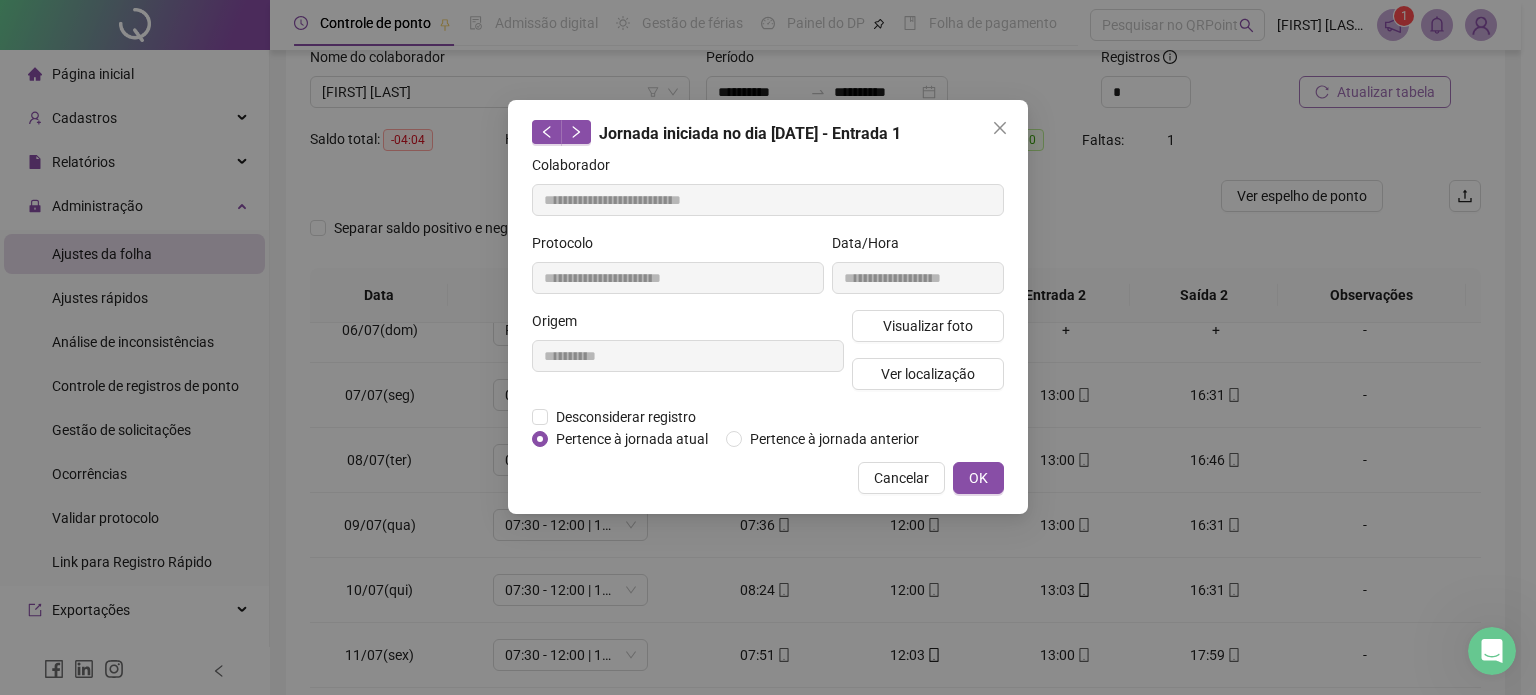 click on "Cancelar OK" at bounding box center (768, 478) 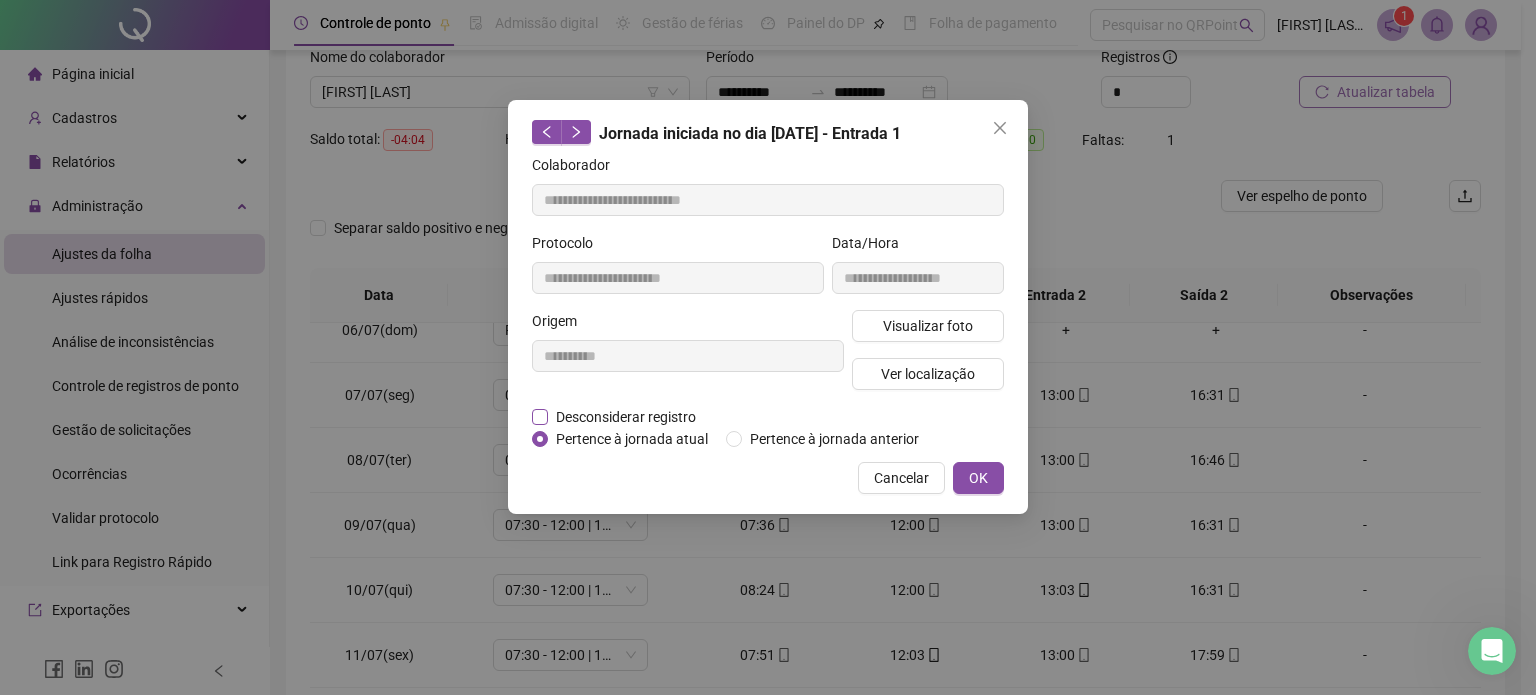 click on "Desconsiderar registro" at bounding box center [626, 417] 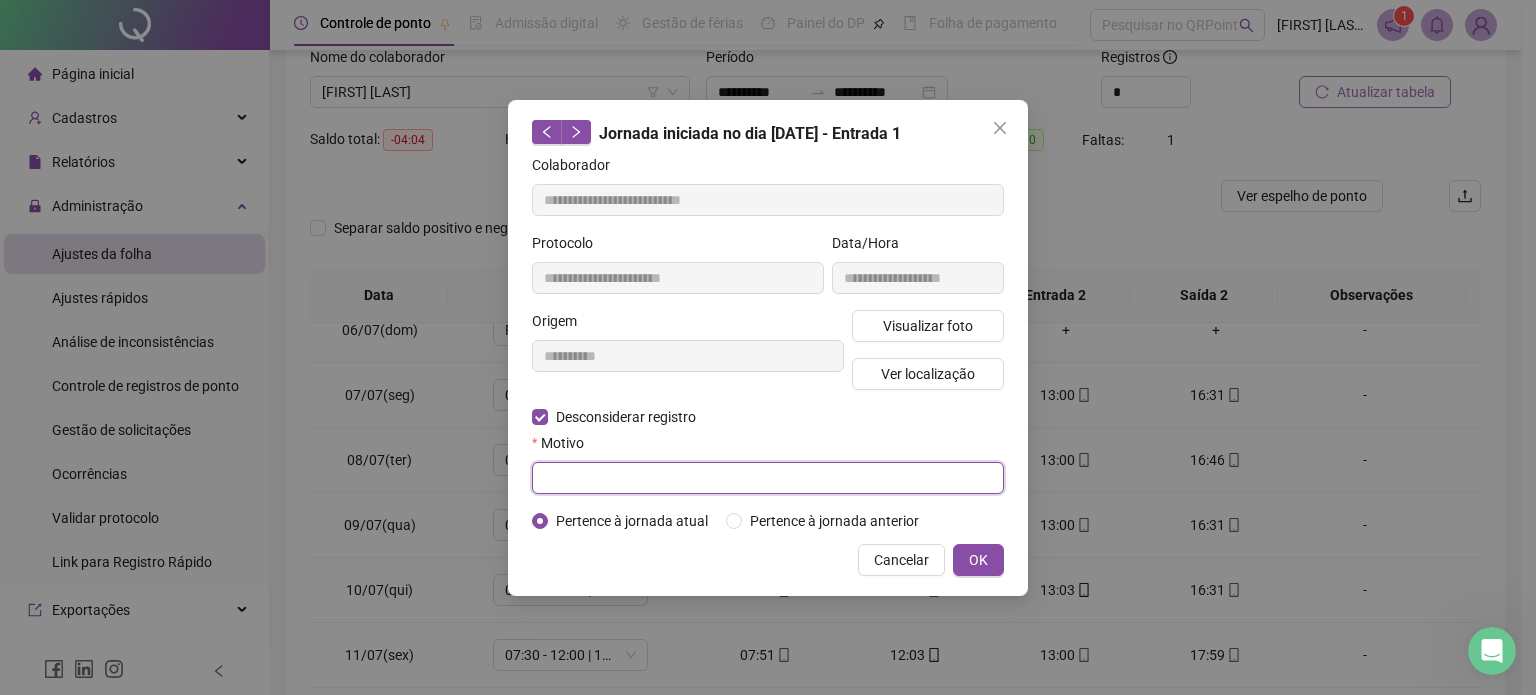 click at bounding box center (768, 478) 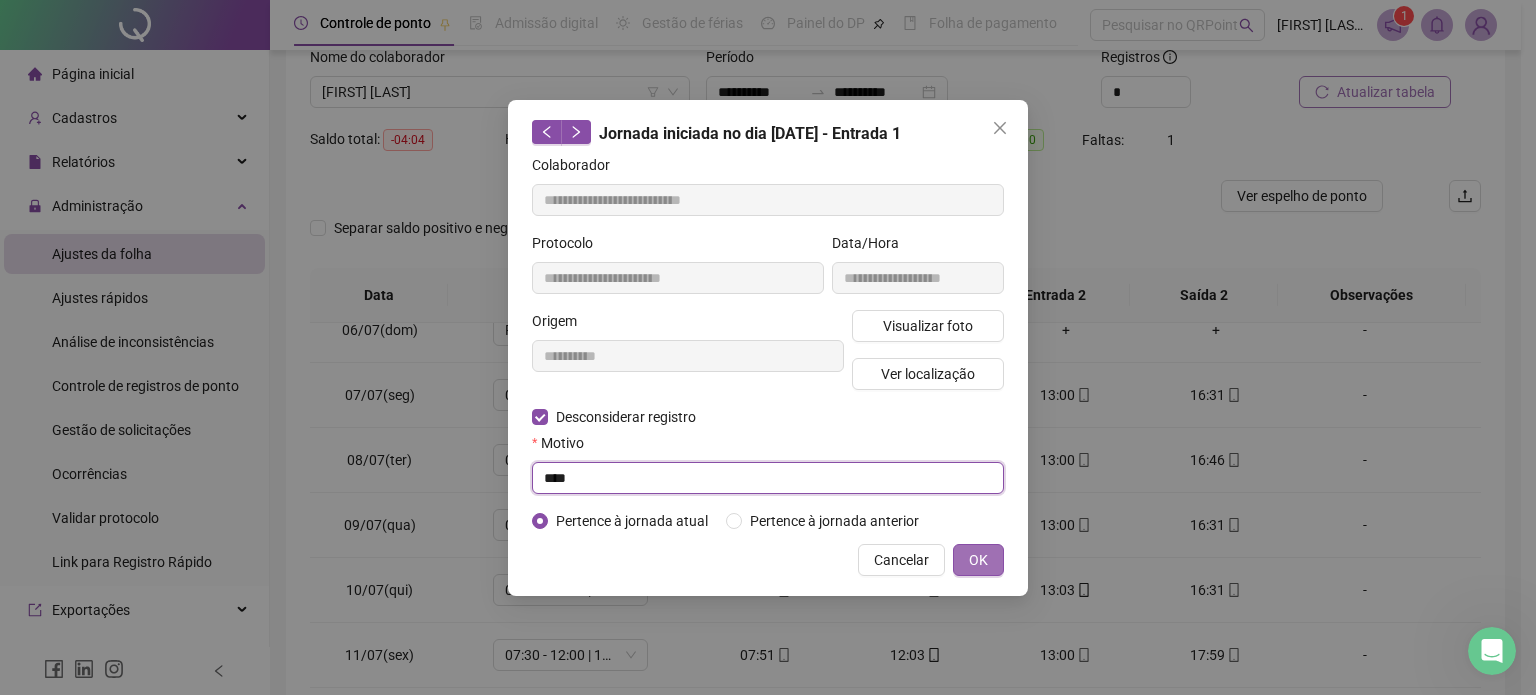 type on "****" 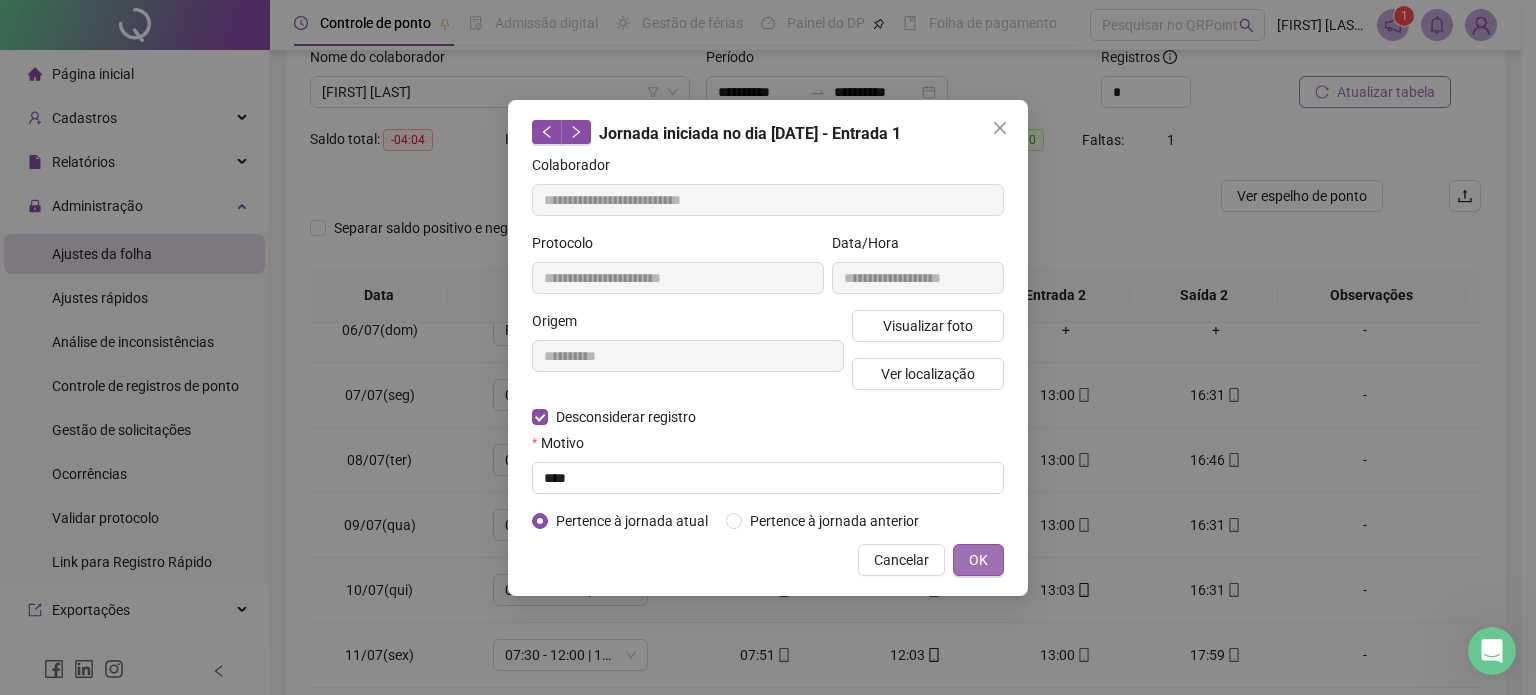 click on "OK" at bounding box center (978, 560) 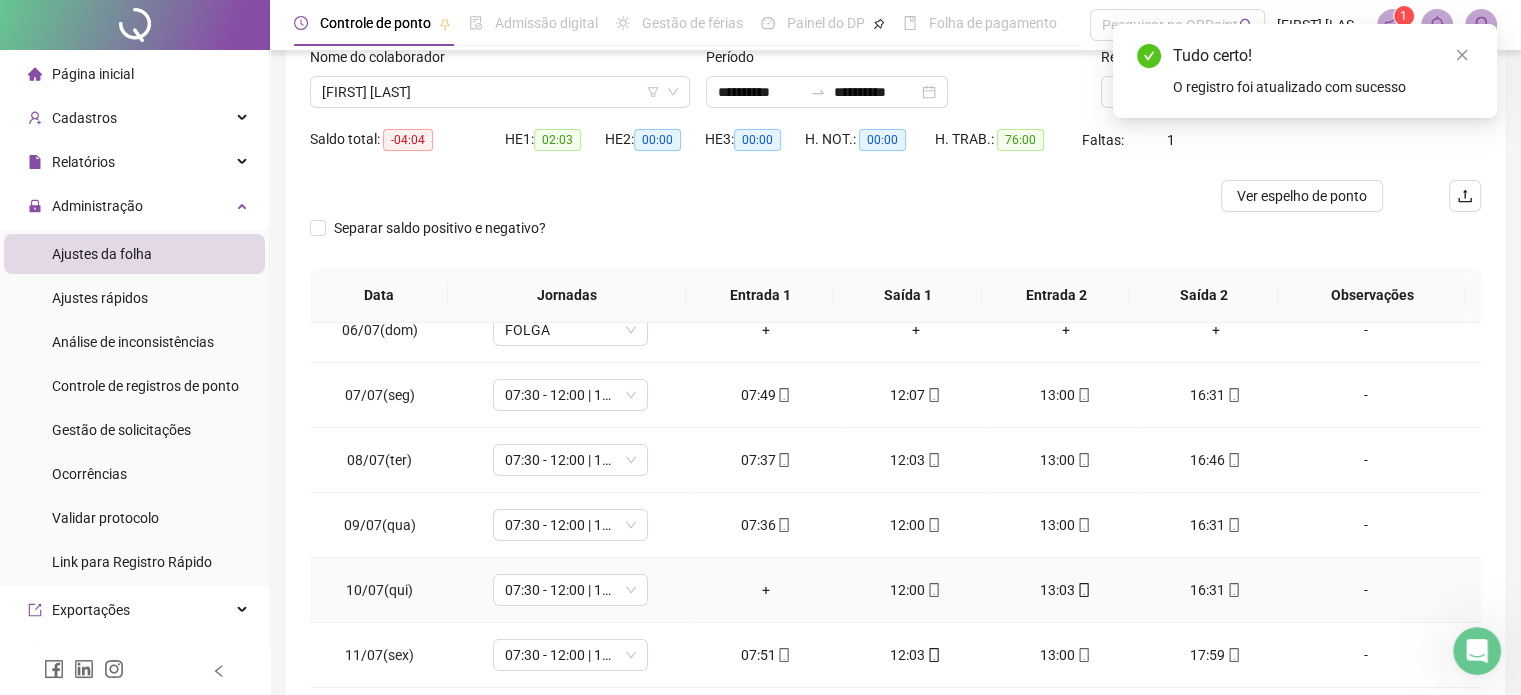 click on "+" at bounding box center [766, 590] 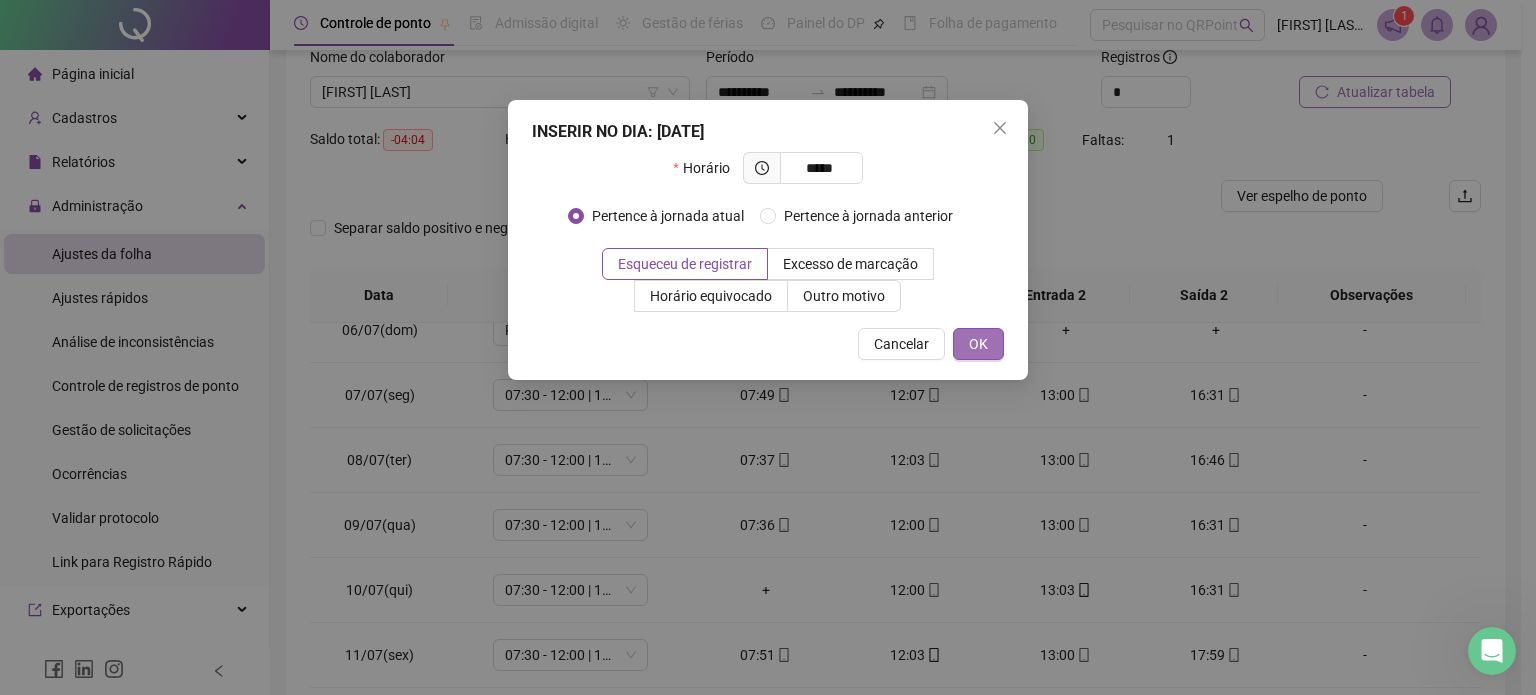 type on "*****" 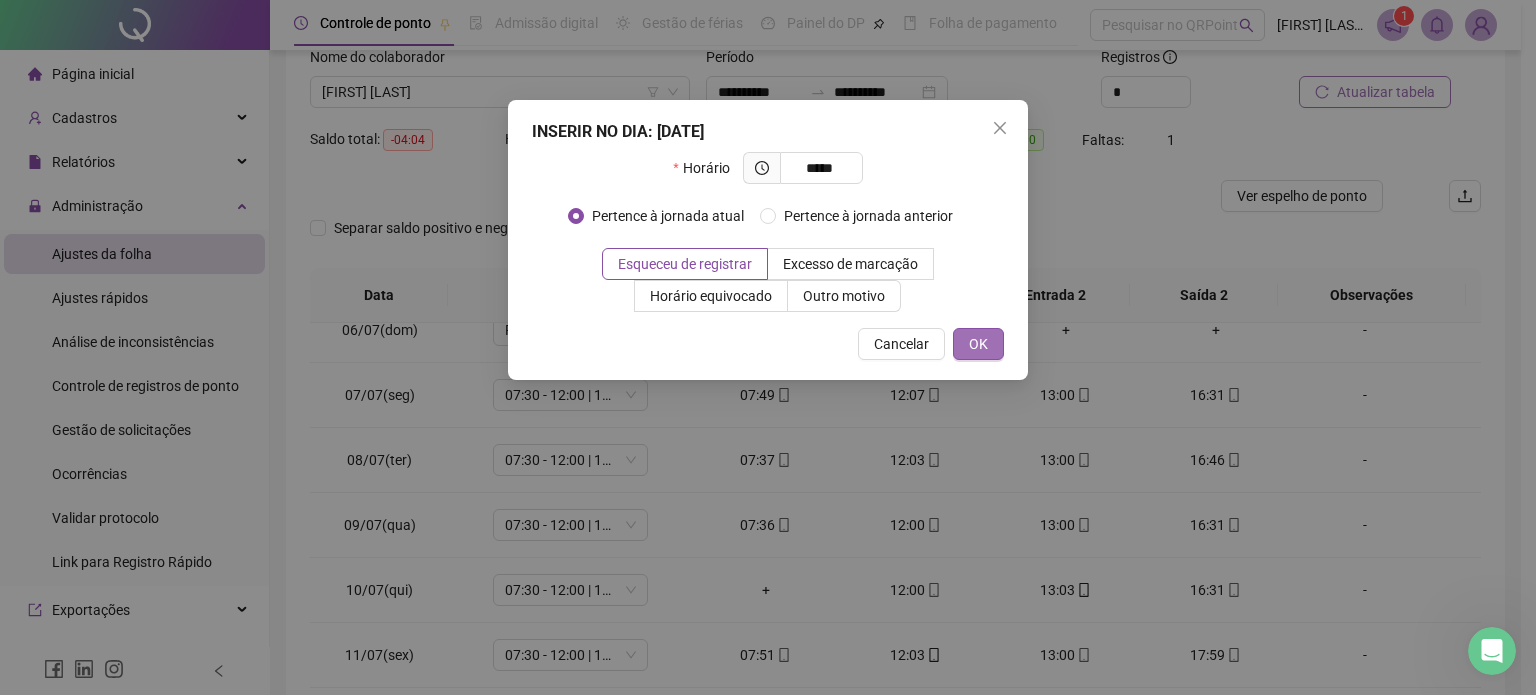 click on "OK" at bounding box center [978, 344] 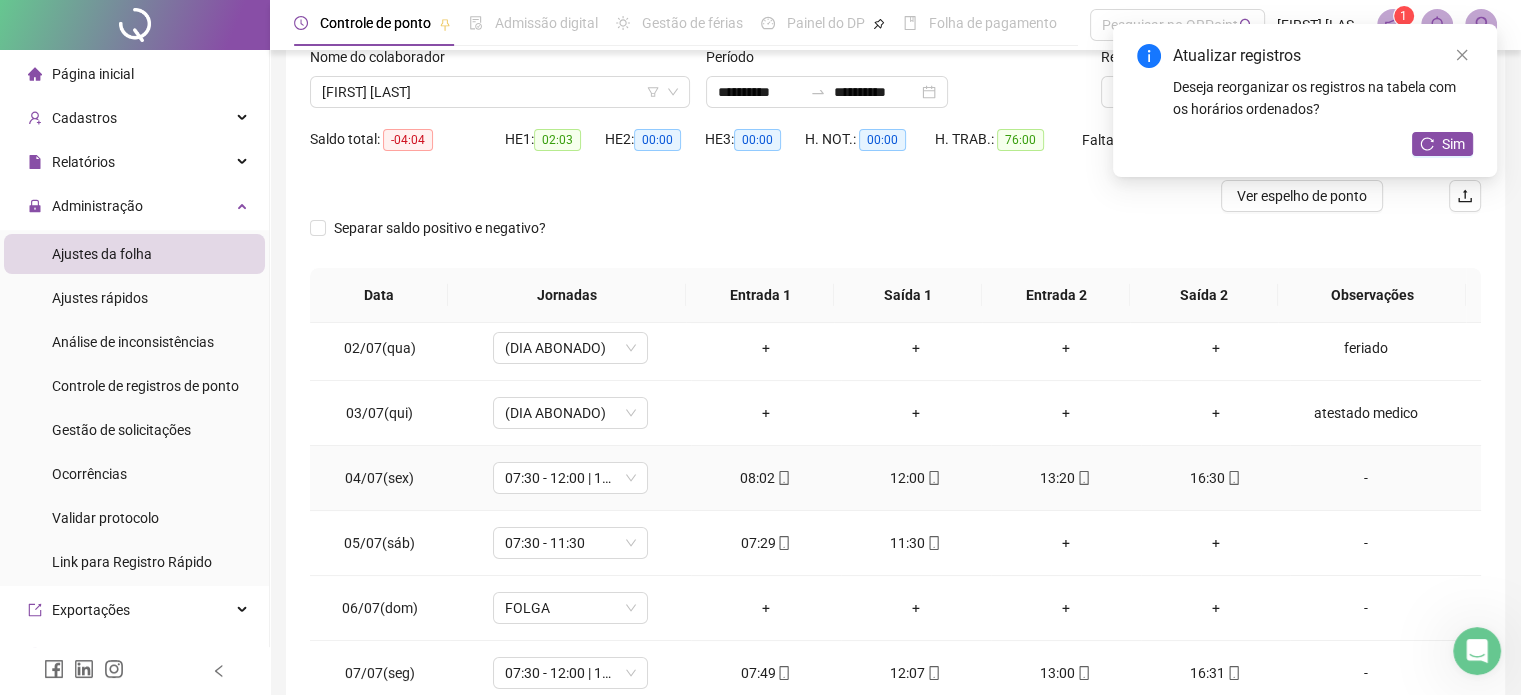 scroll, scrollTop: 0, scrollLeft: 0, axis: both 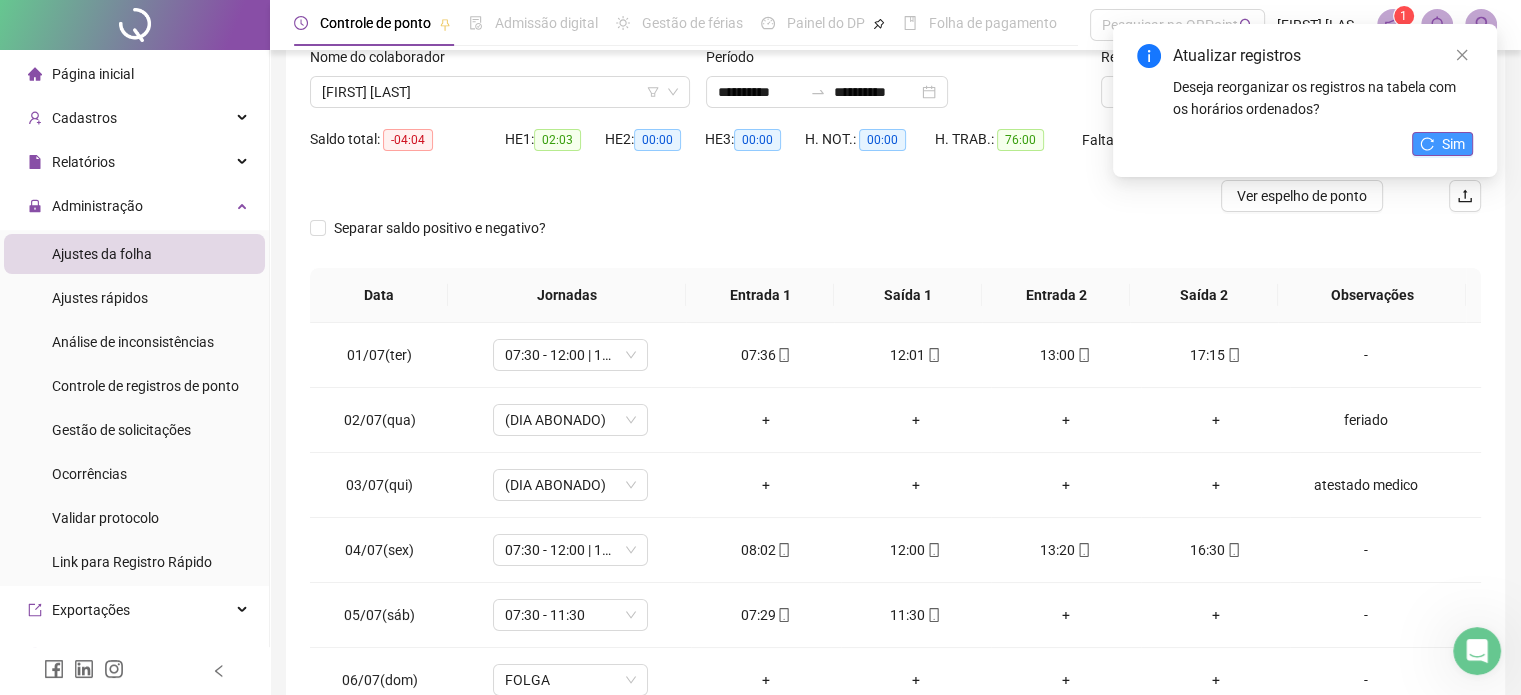 click on "Sim" at bounding box center (1442, 144) 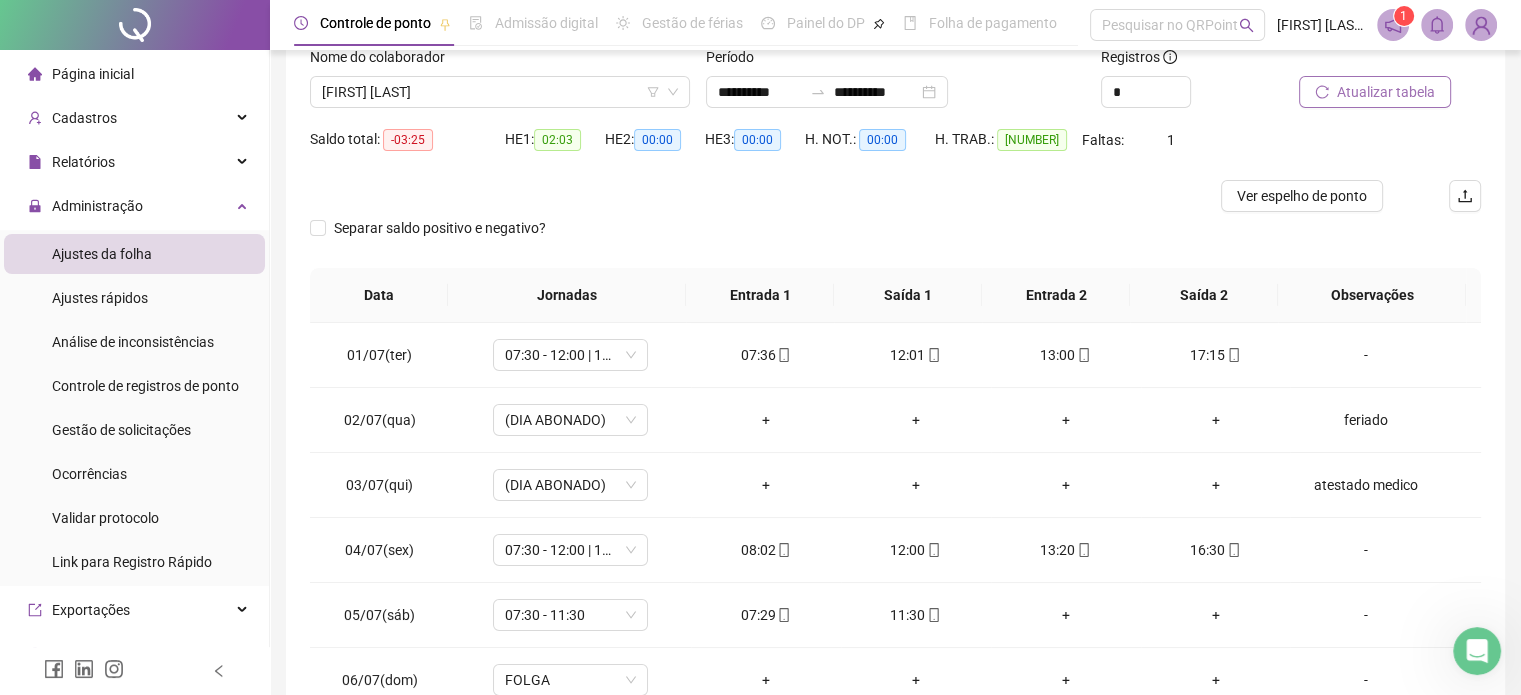 click on "Atualizar tabela" at bounding box center (1386, 92) 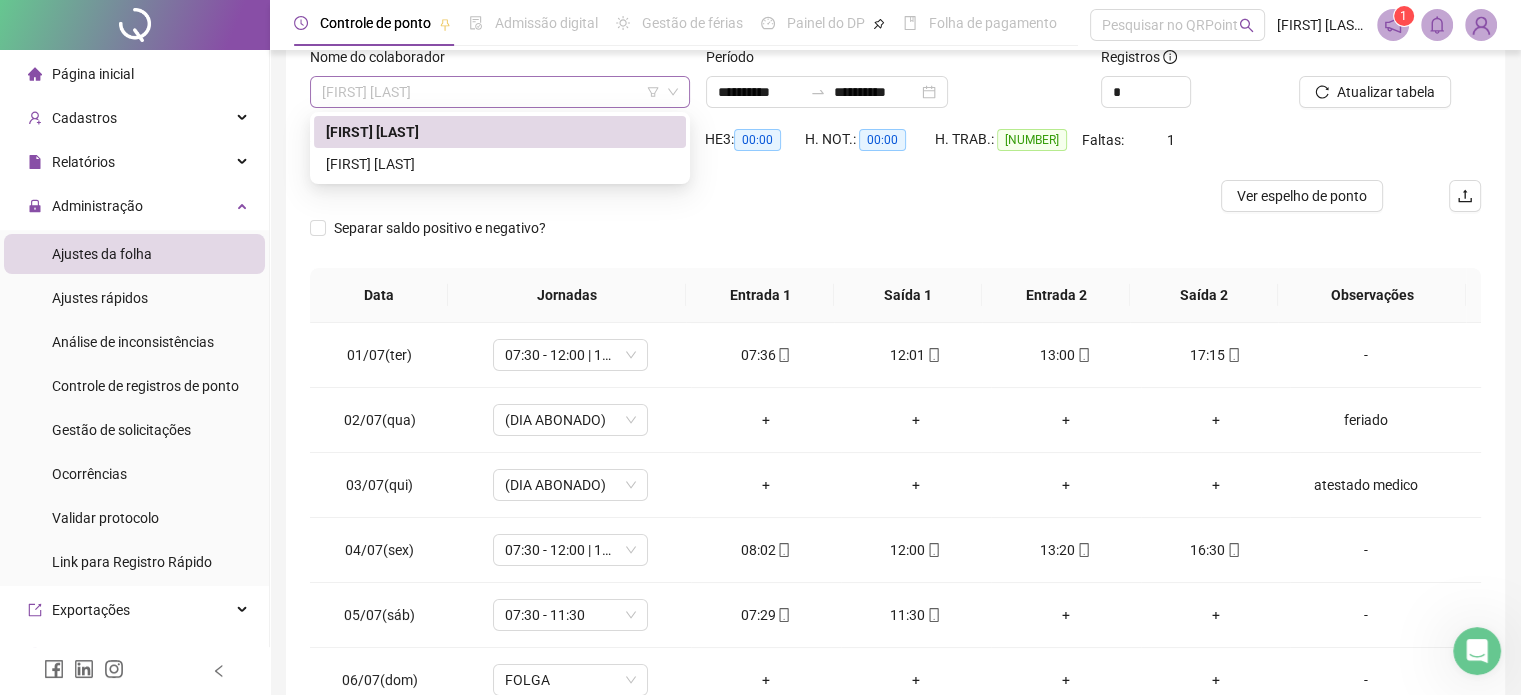 click on "[FIRST] [LAST]" at bounding box center (500, 92) 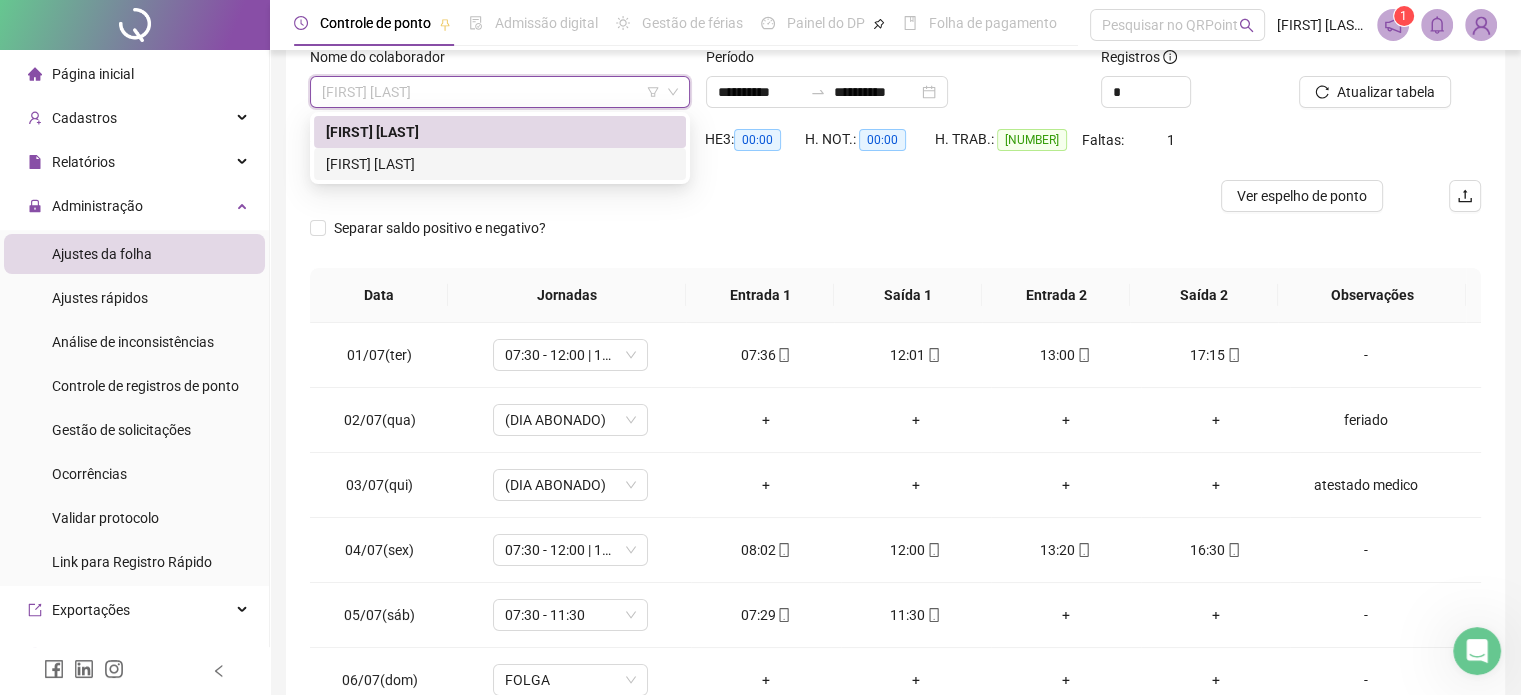 click on "[FIRST] [LAST]" at bounding box center (500, 164) 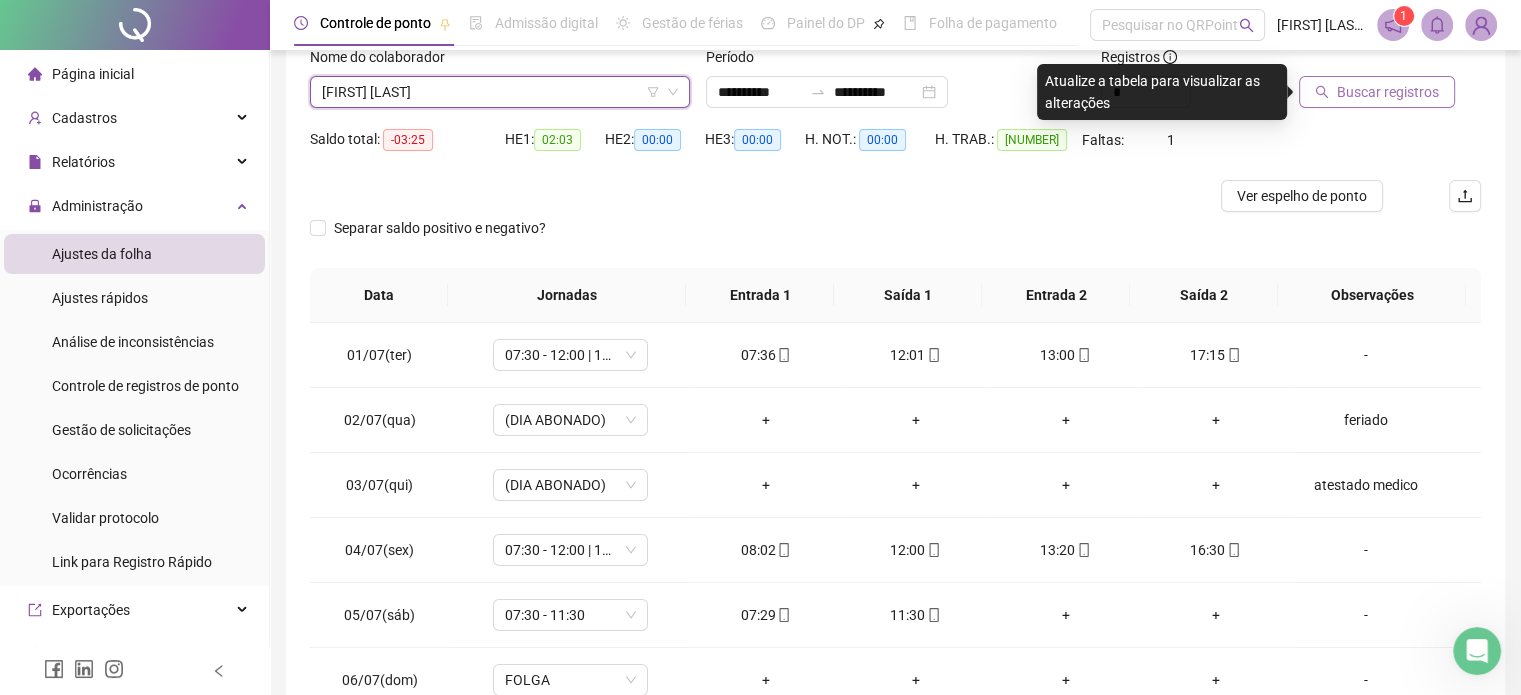 click on "Buscar registros" at bounding box center [1388, 92] 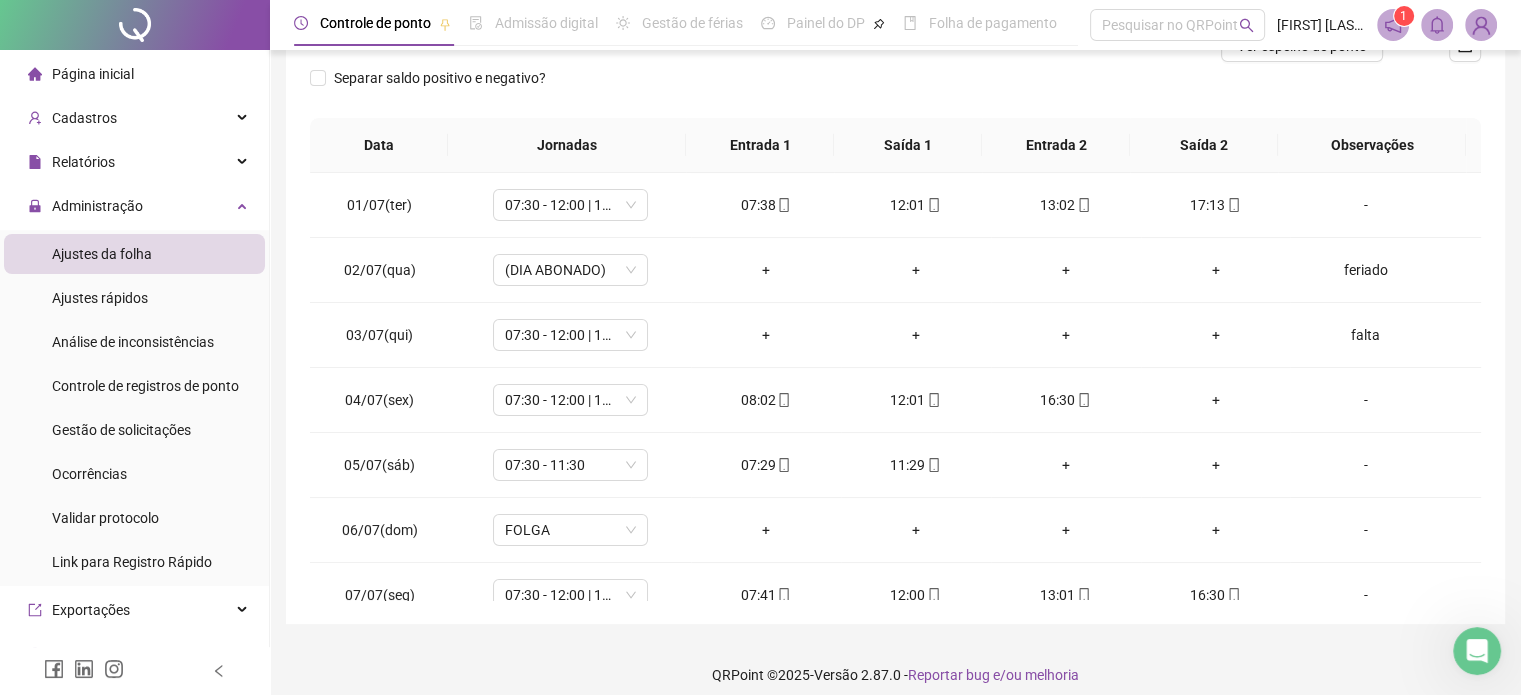 scroll, scrollTop: 302, scrollLeft: 0, axis: vertical 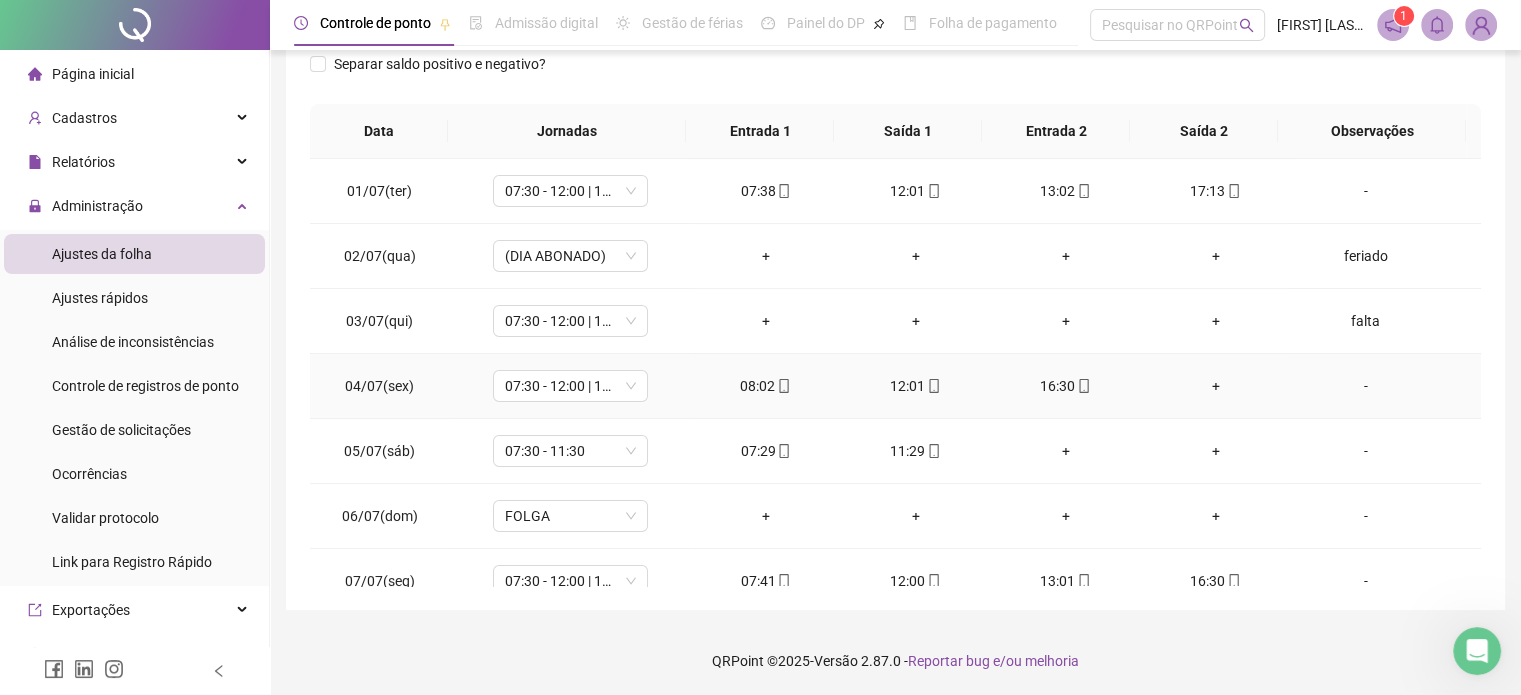 click on "+" at bounding box center (1216, 386) 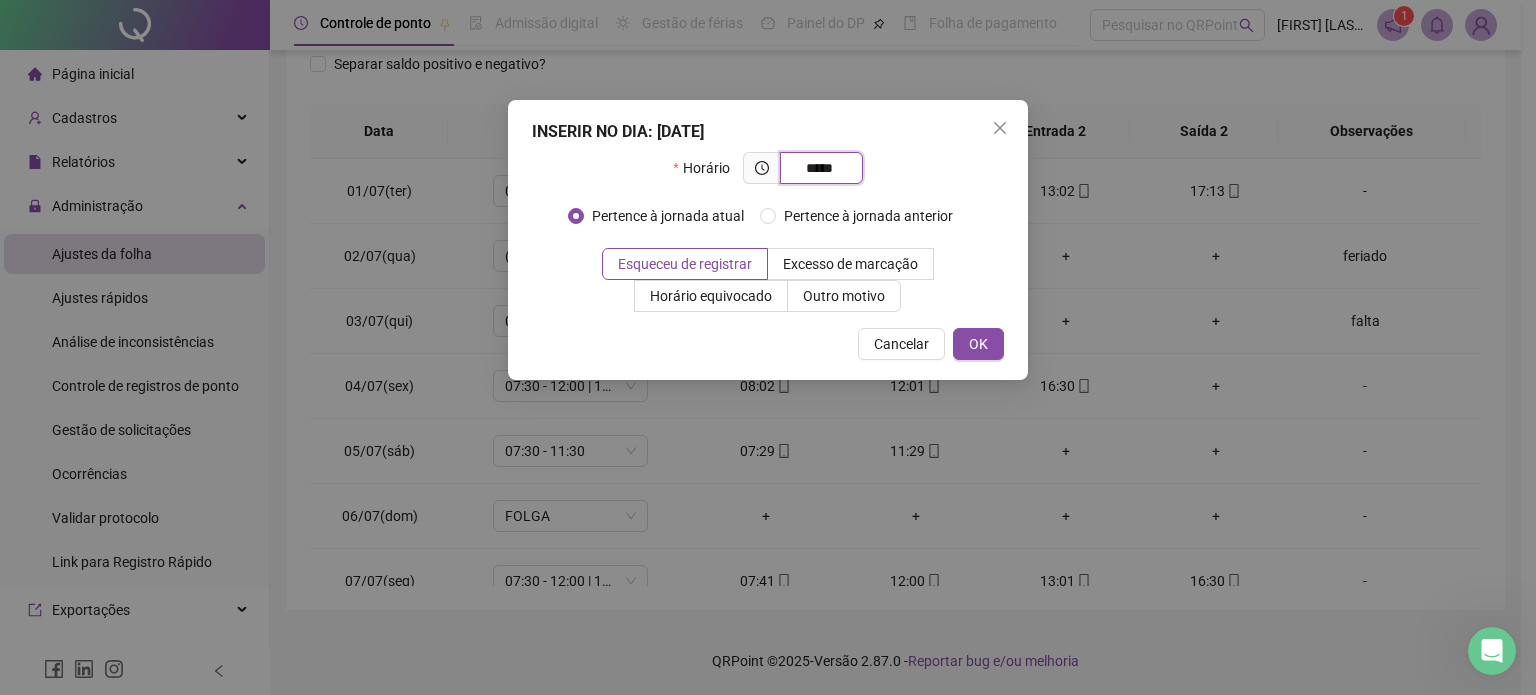 type on "*****" 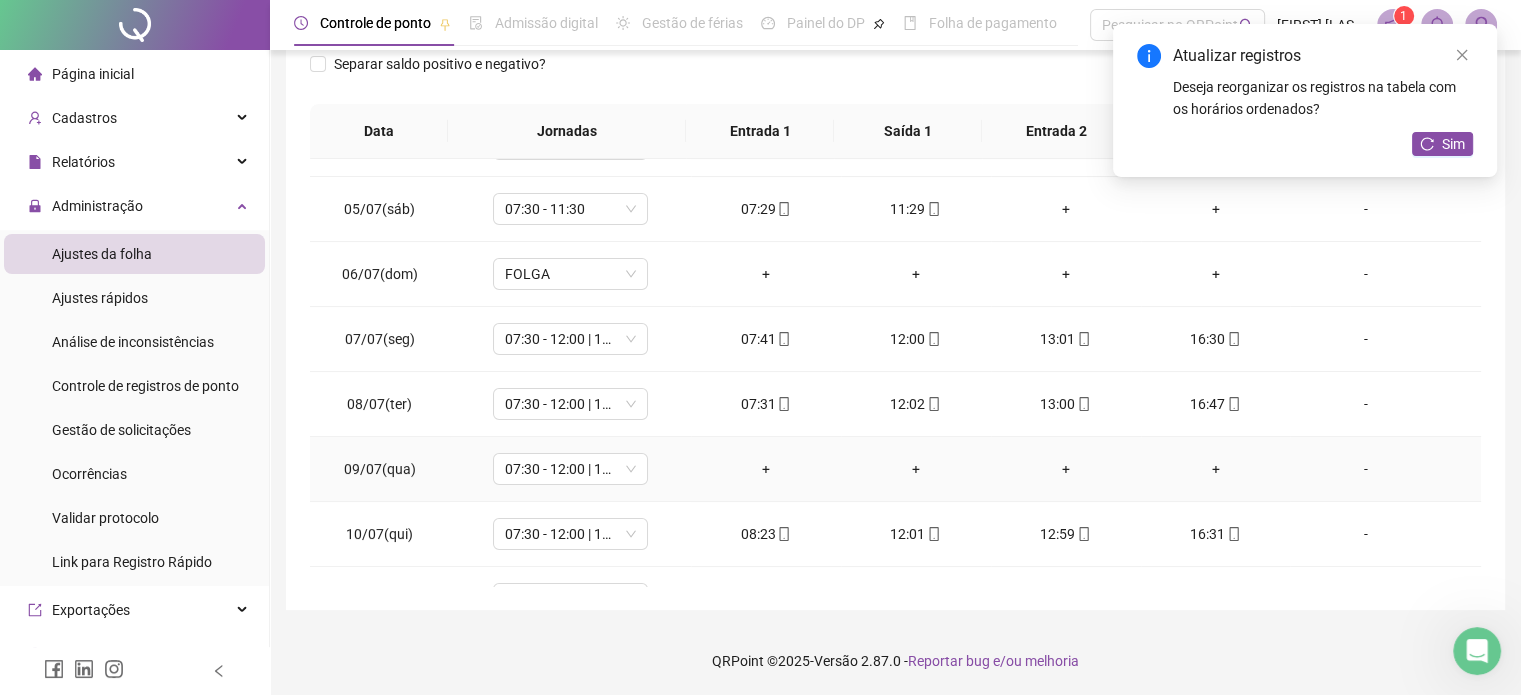 scroll, scrollTop: 350, scrollLeft: 0, axis: vertical 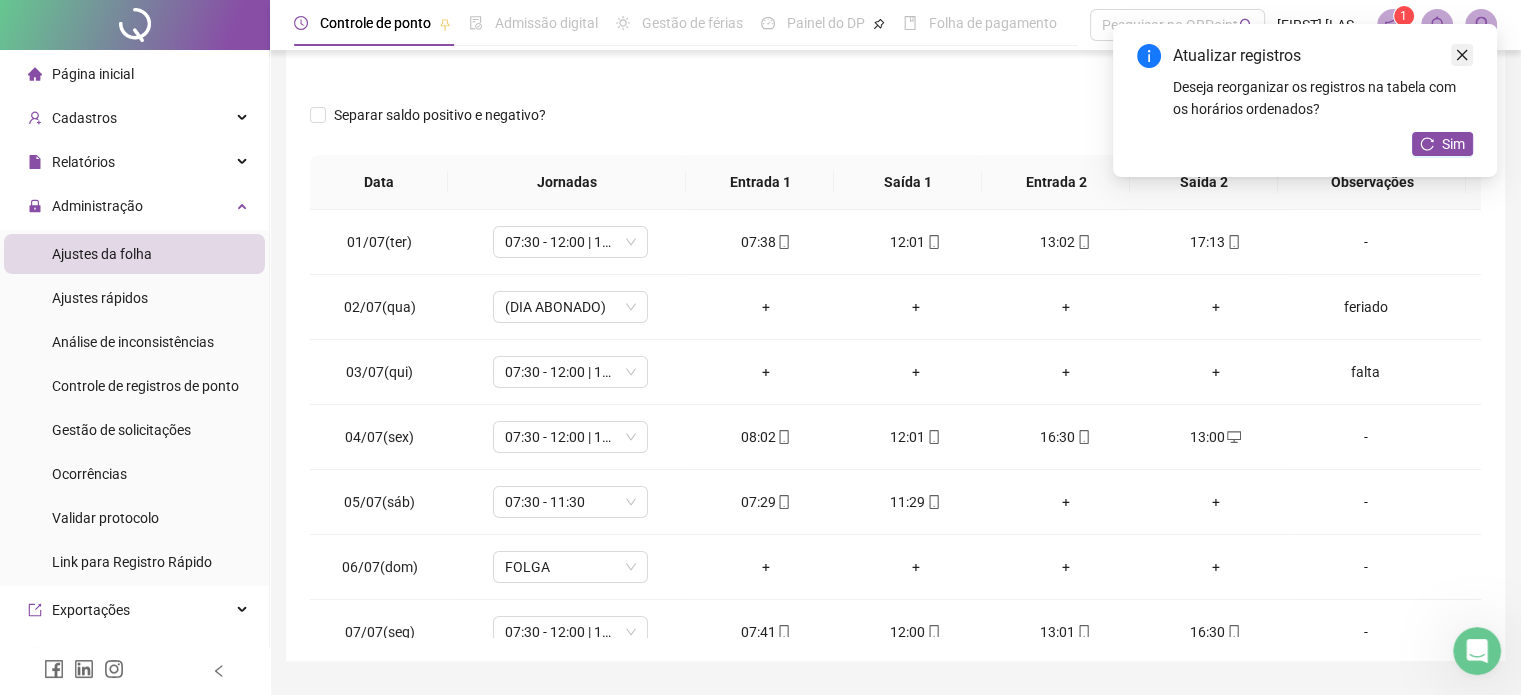 click 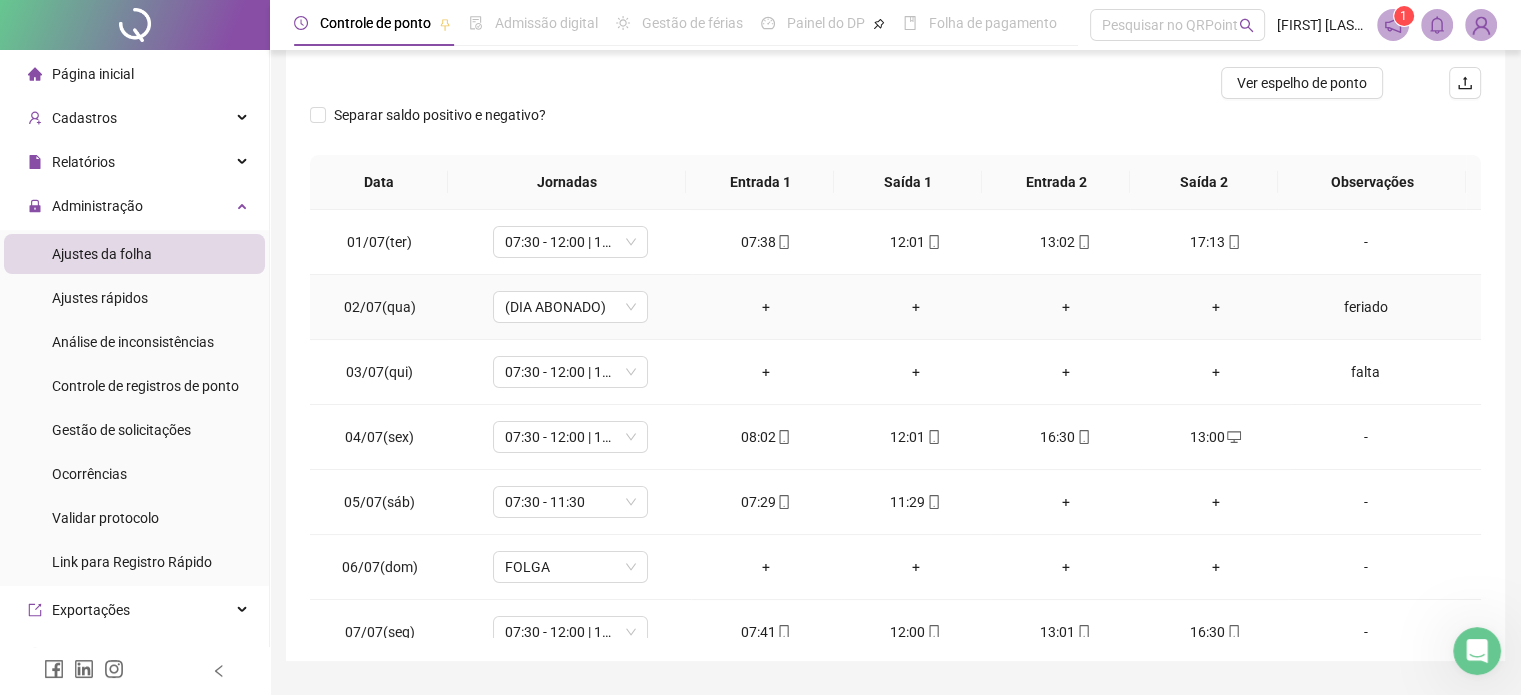 scroll, scrollTop: 0, scrollLeft: 0, axis: both 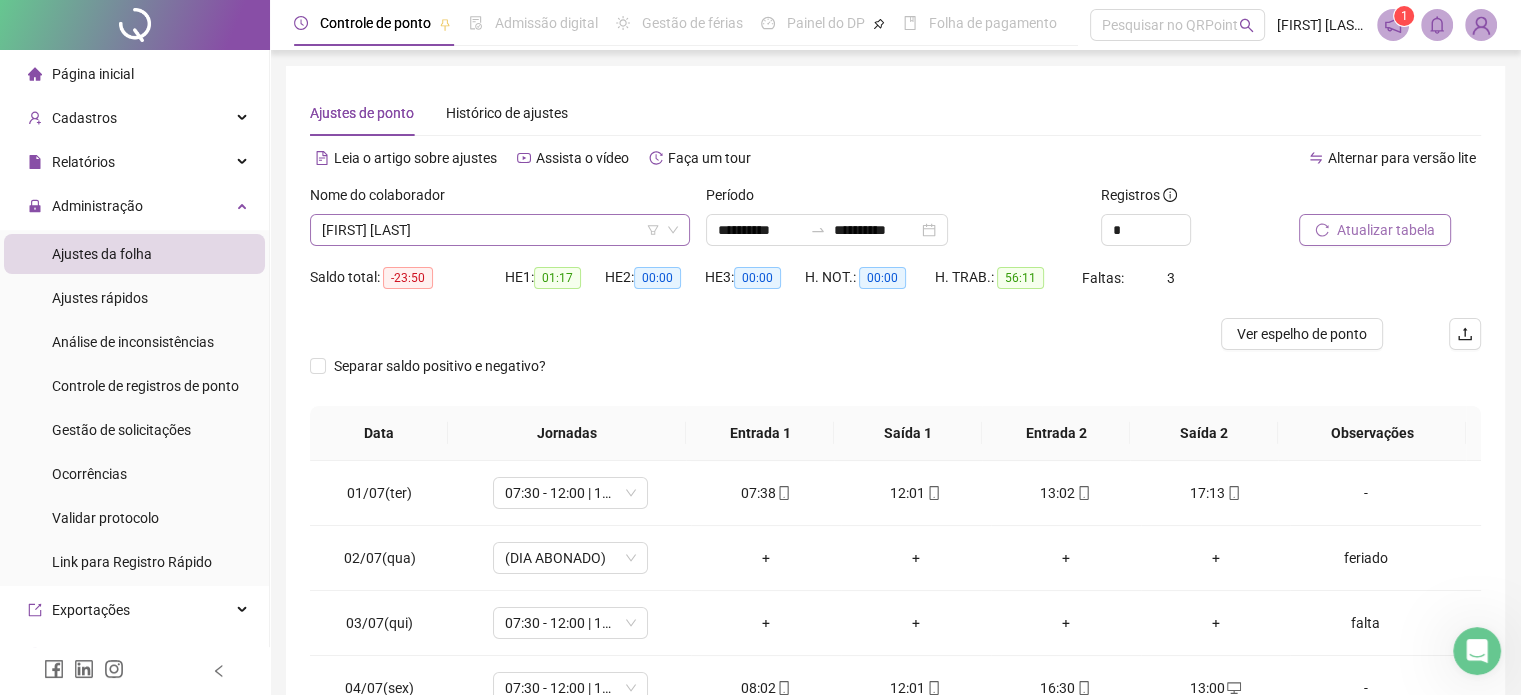 click on "[FIRST] [LAST]" at bounding box center (500, 230) 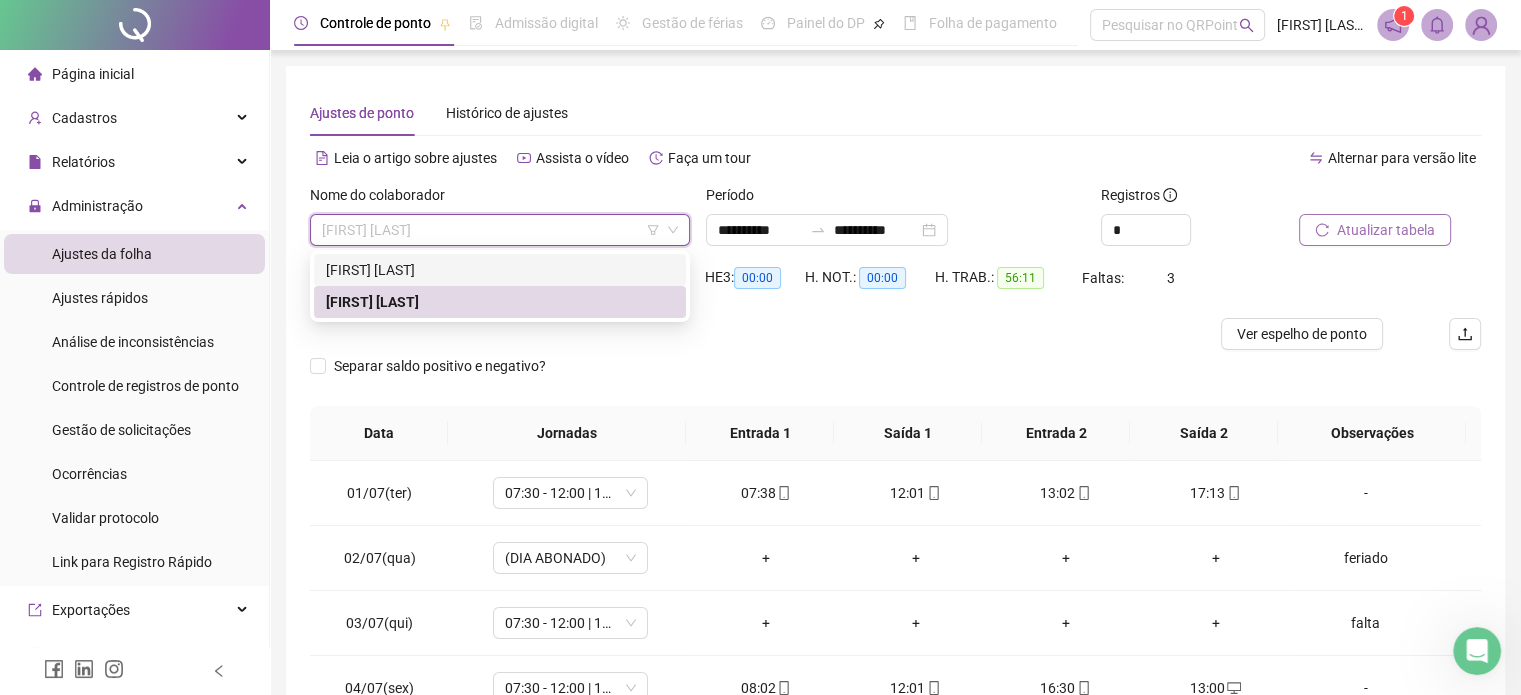 click on "[FIRST] [LAST]" at bounding box center [500, 270] 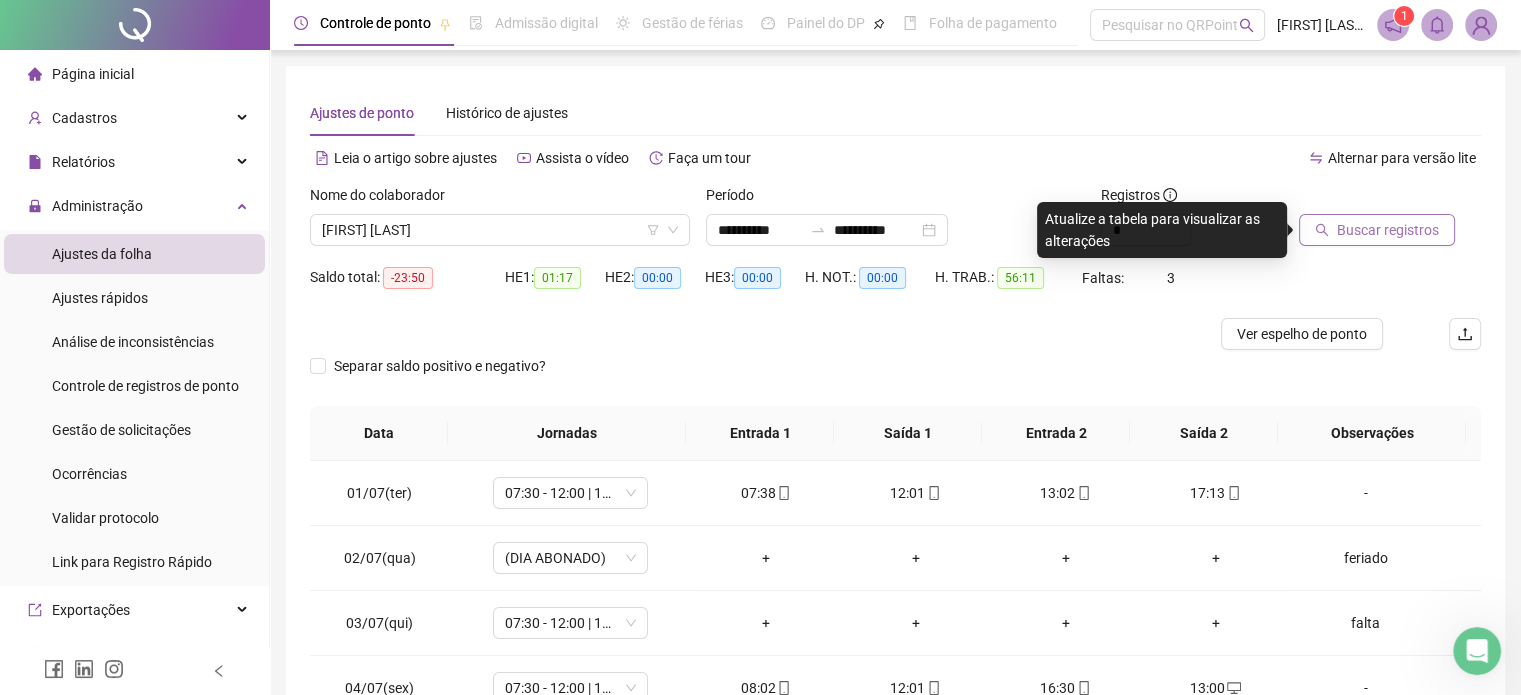 click on "Buscar registros" at bounding box center [1388, 230] 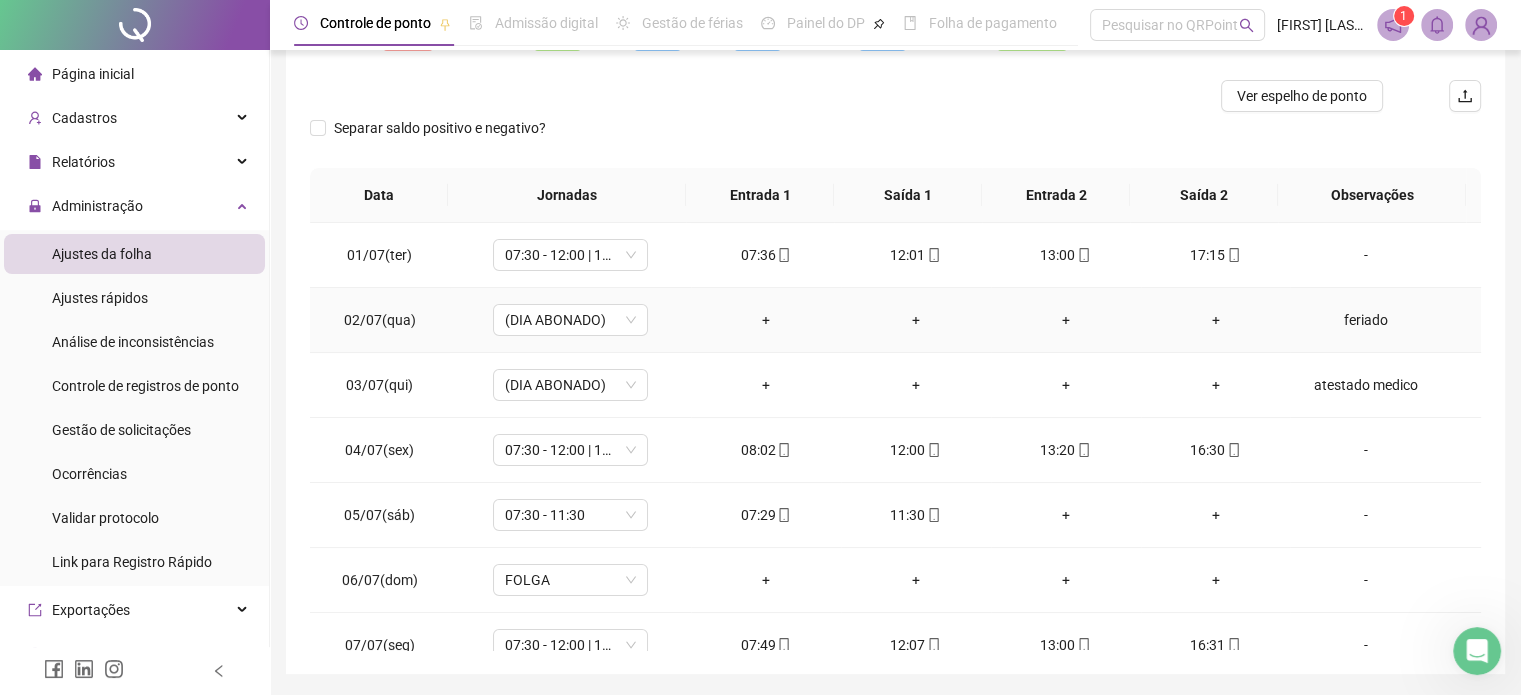 scroll, scrollTop: 239, scrollLeft: 0, axis: vertical 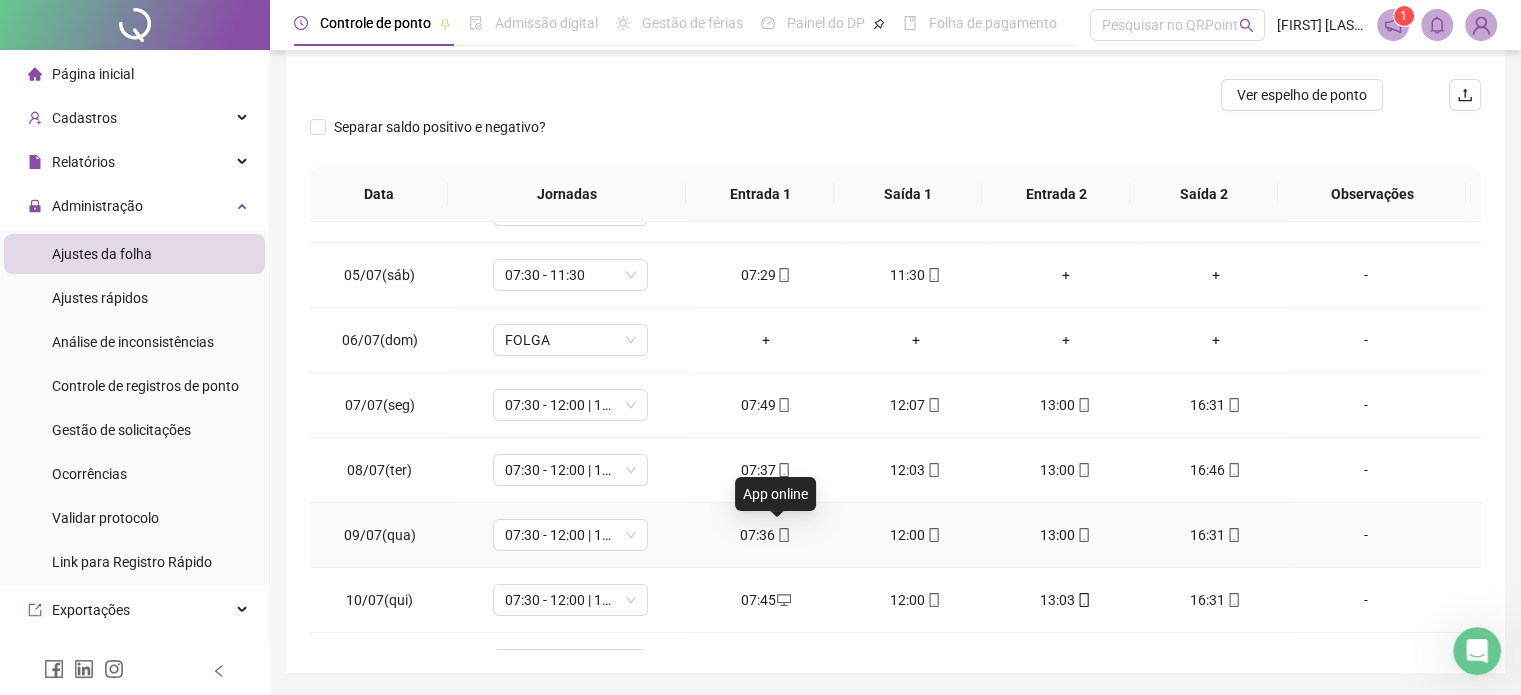 click 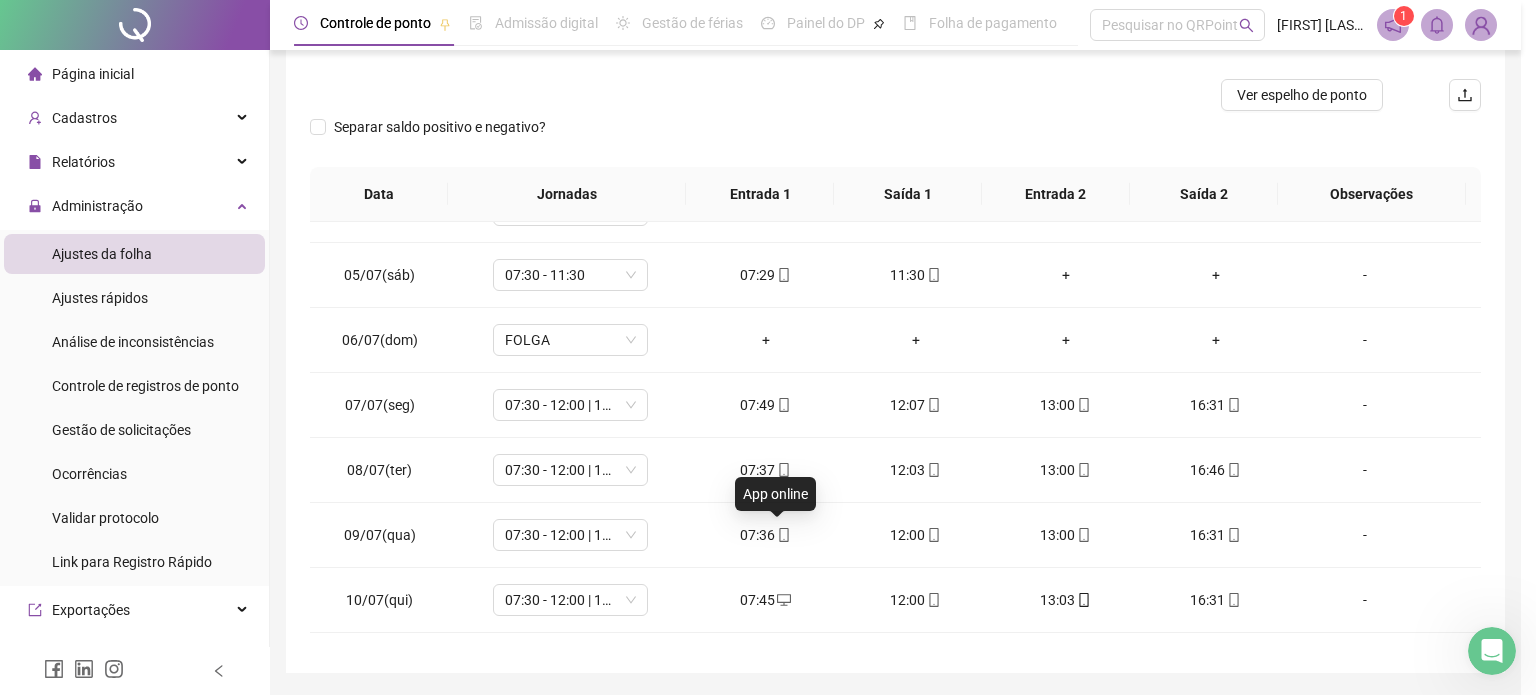 type on "**********" 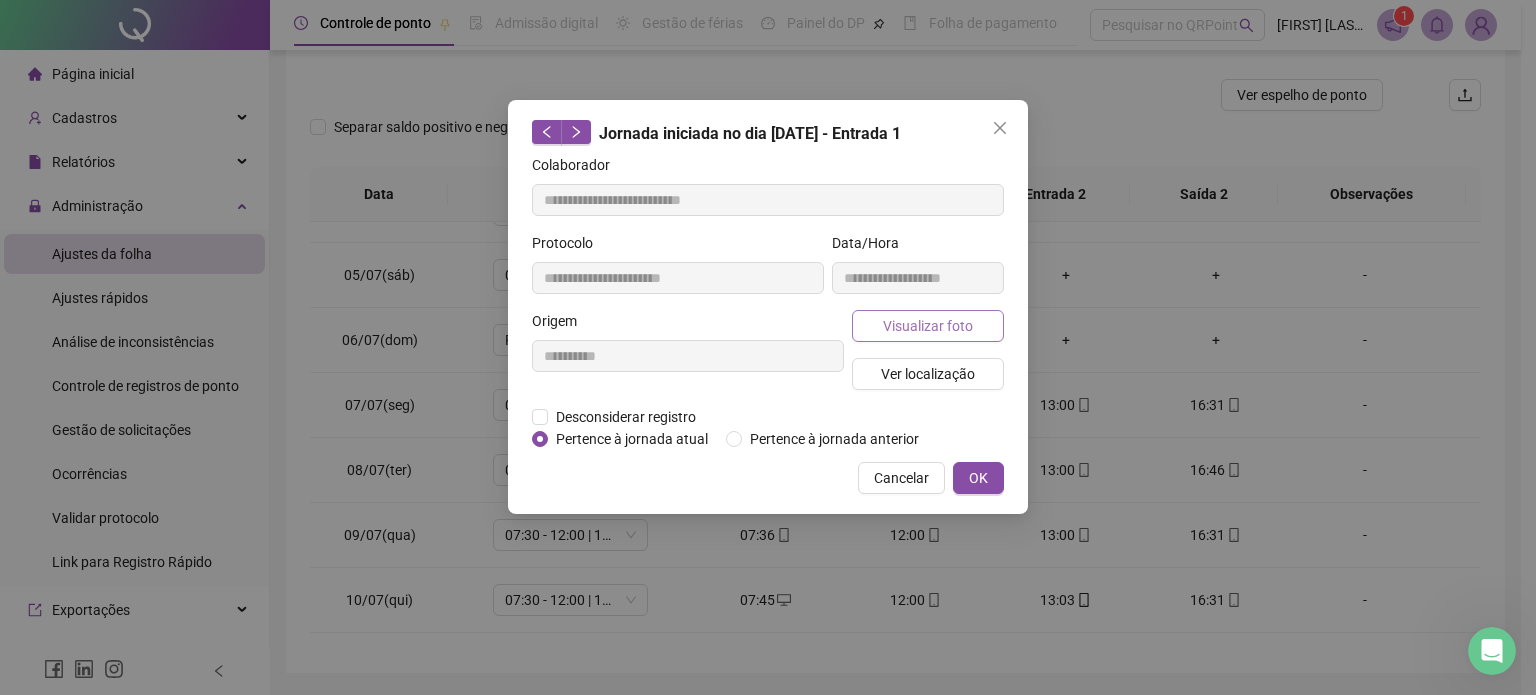 click on "Visualizar foto" at bounding box center [928, 326] 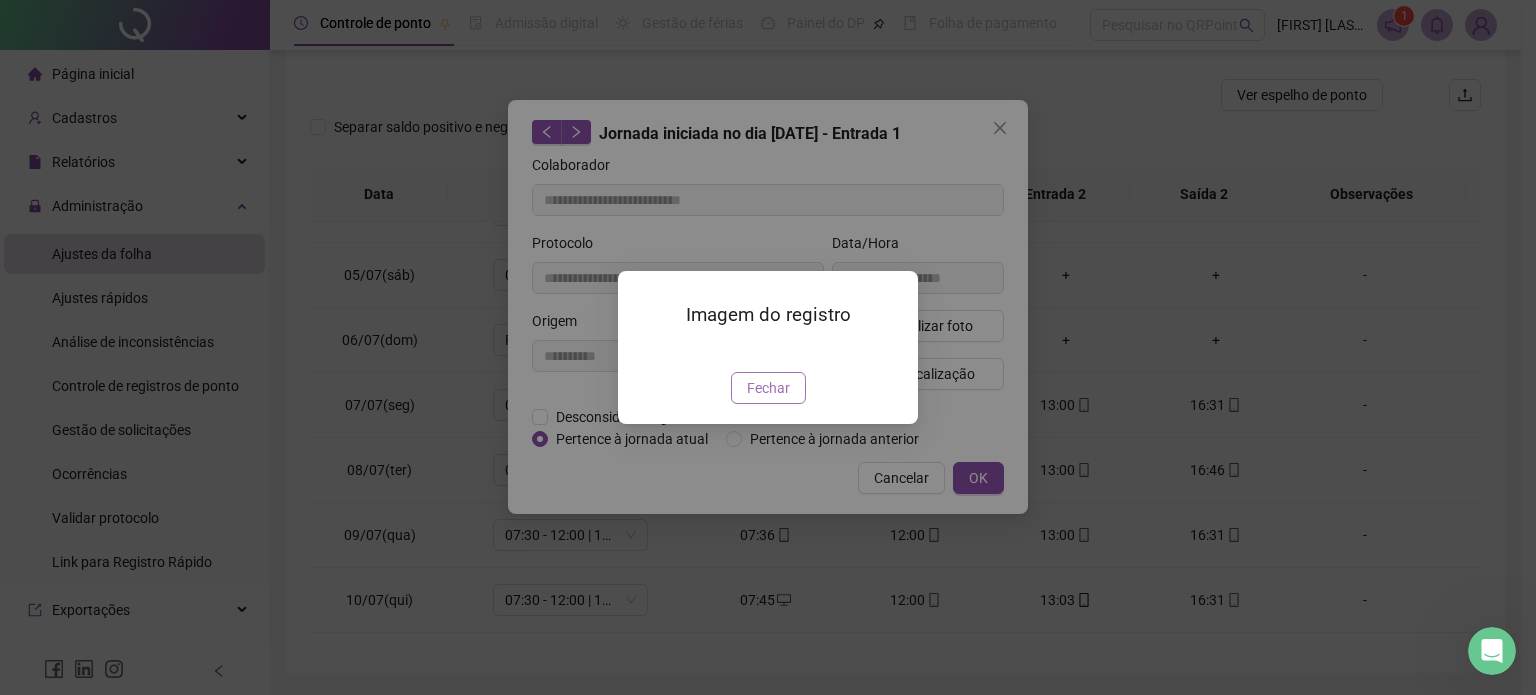 click on "Fechar" at bounding box center [768, 388] 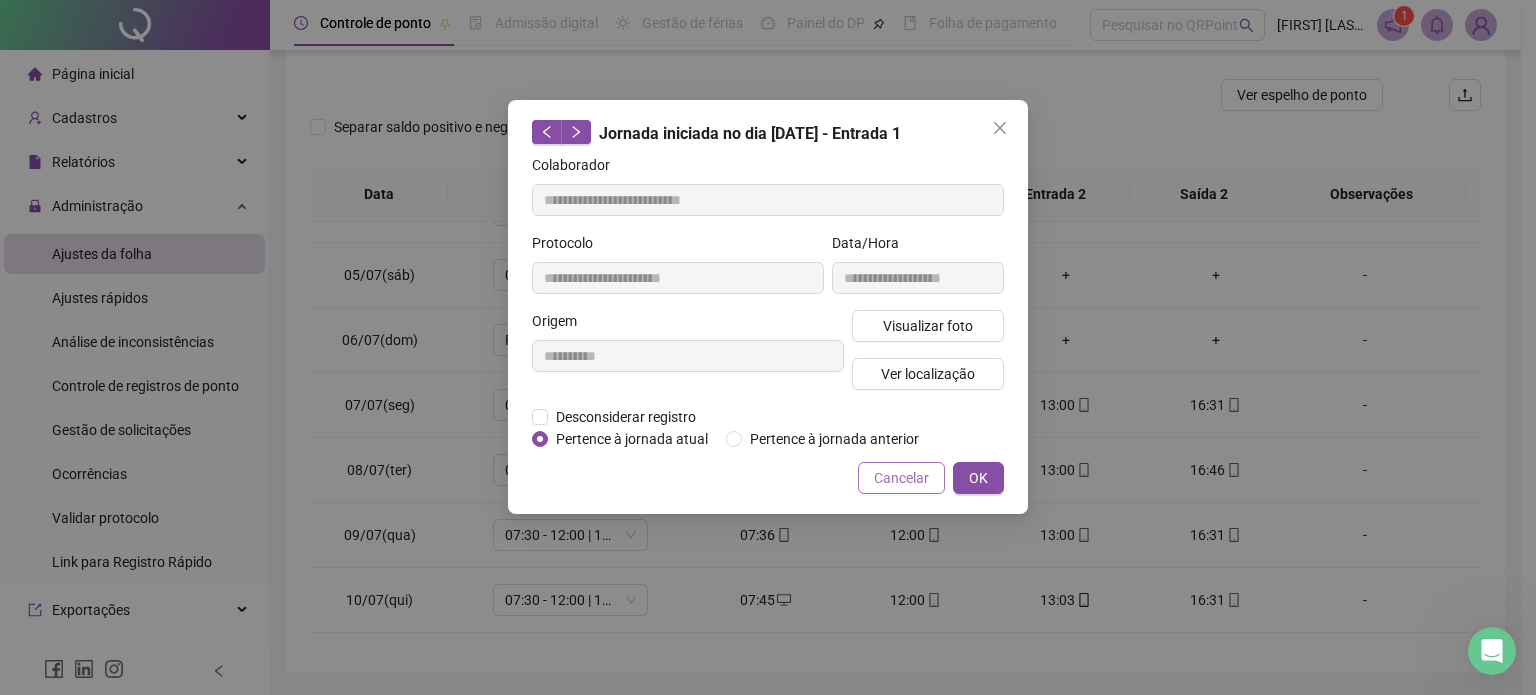 click on "Cancelar" at bounding box center [901, 478] 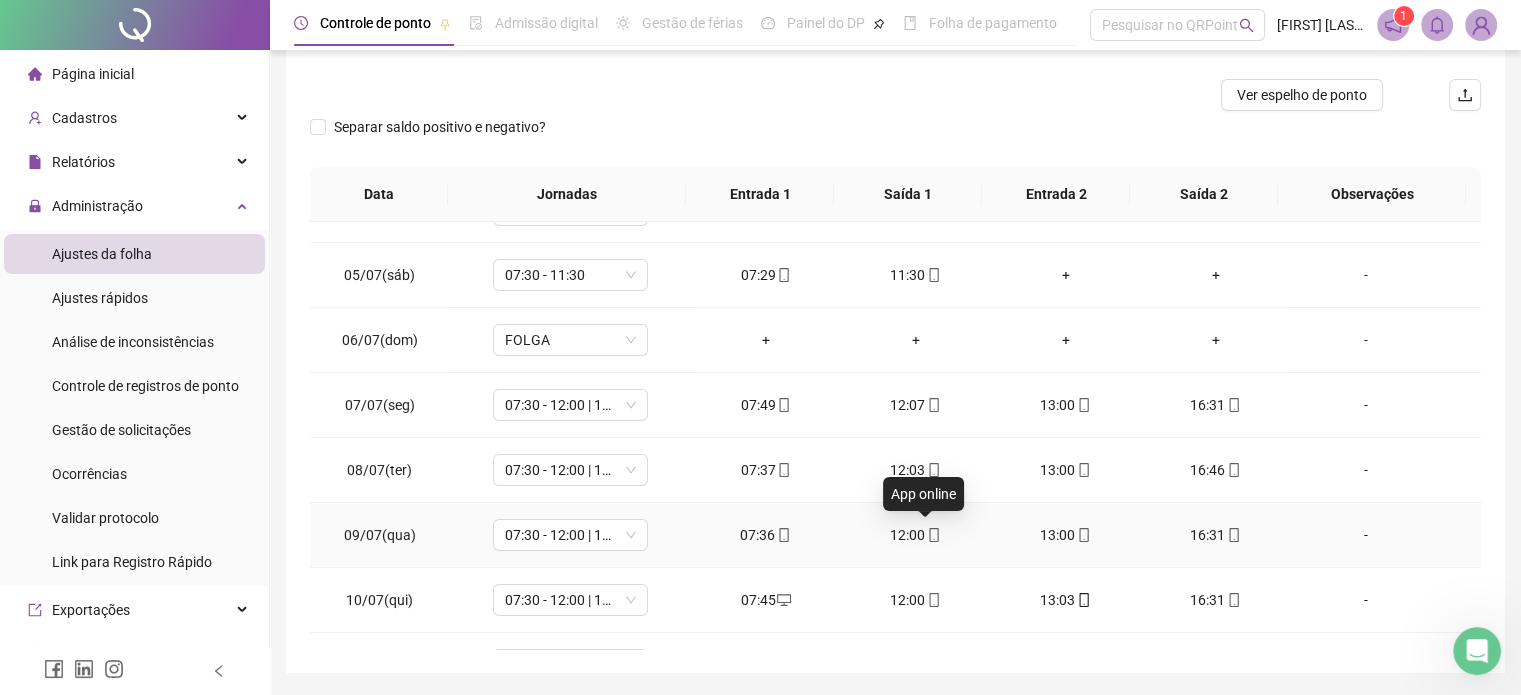 click 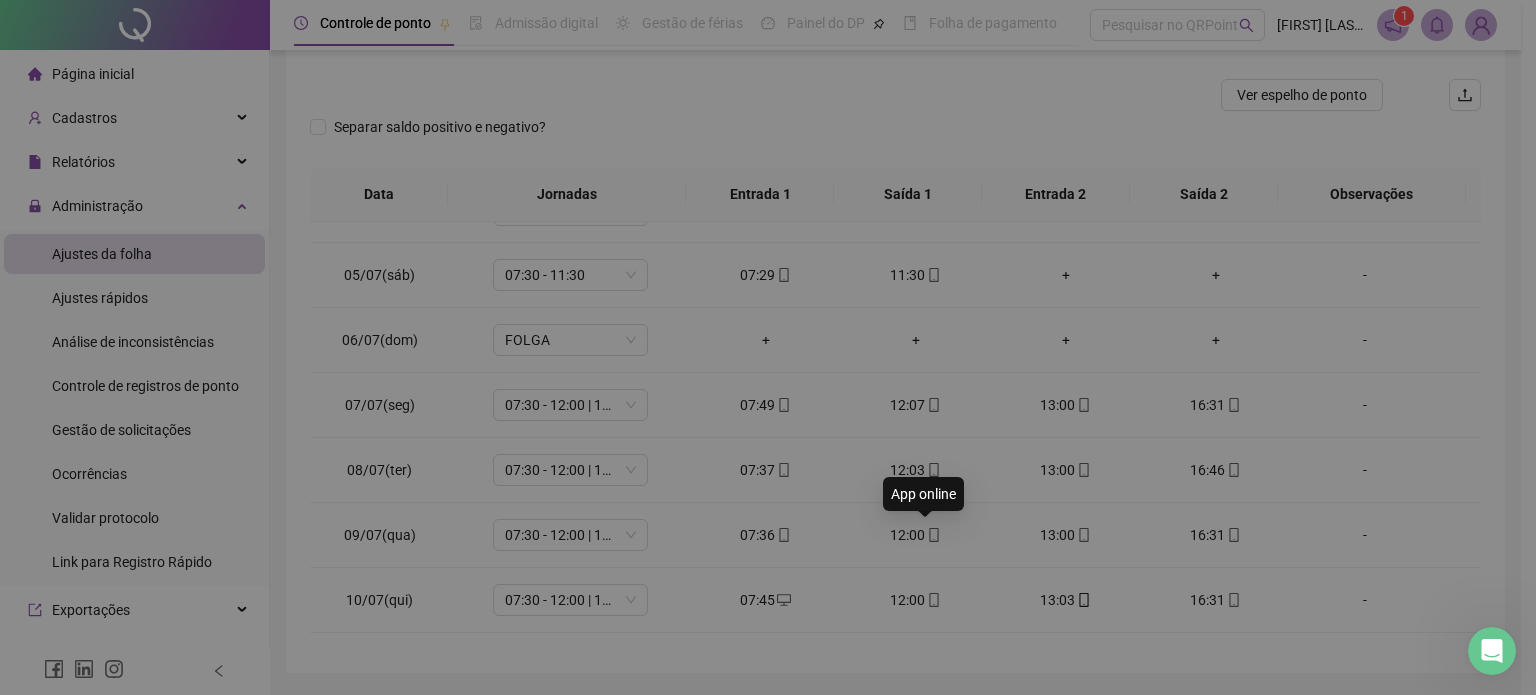 type on "**********" 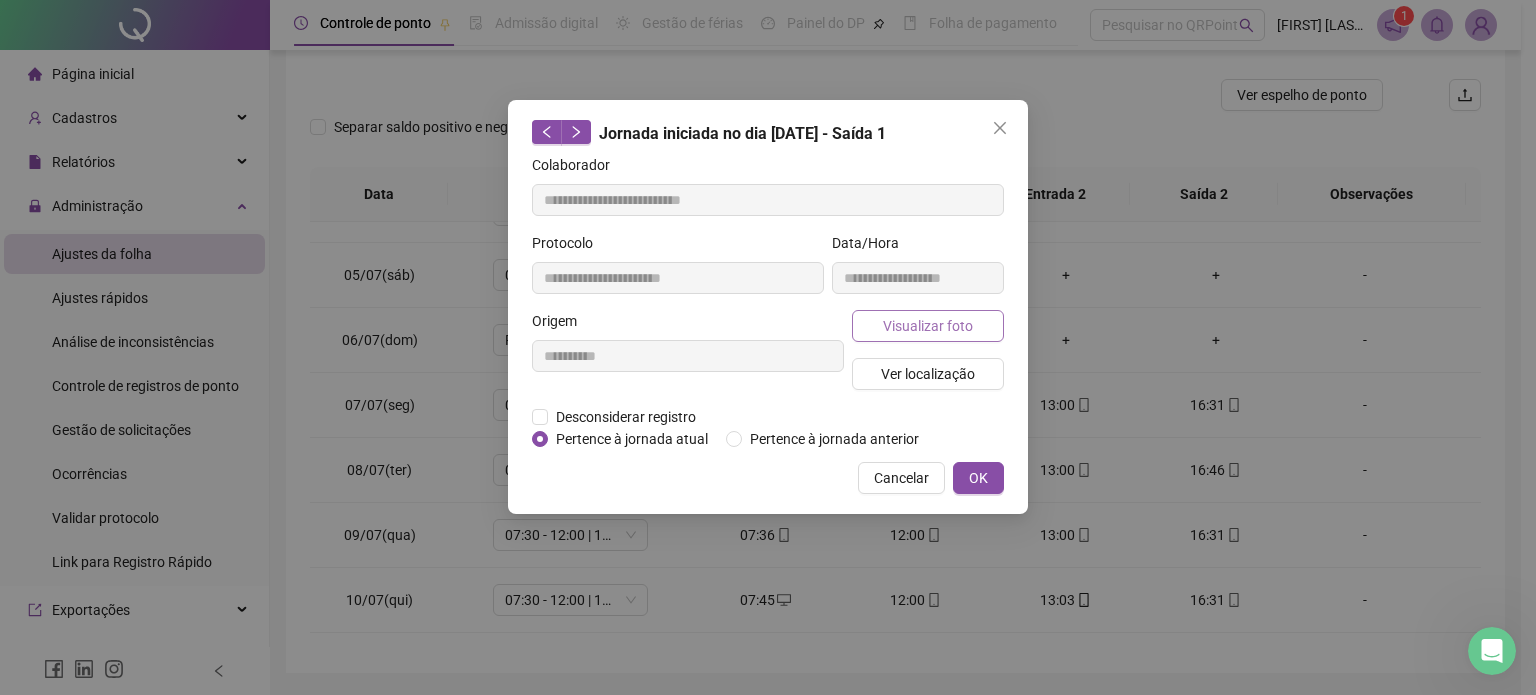click on "Visualizar foto" at bounding box center [928, 326] 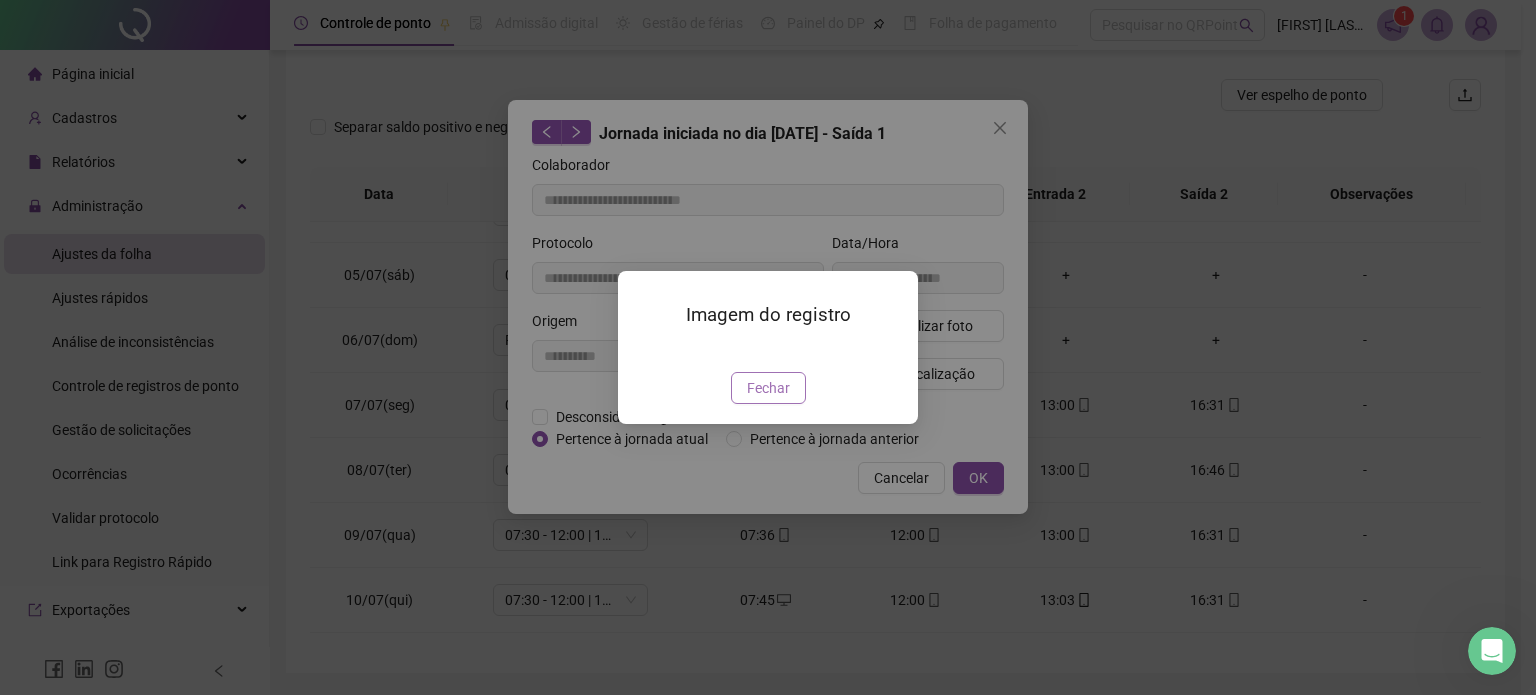 click on "Fechar" at bounding box center (768, 388) 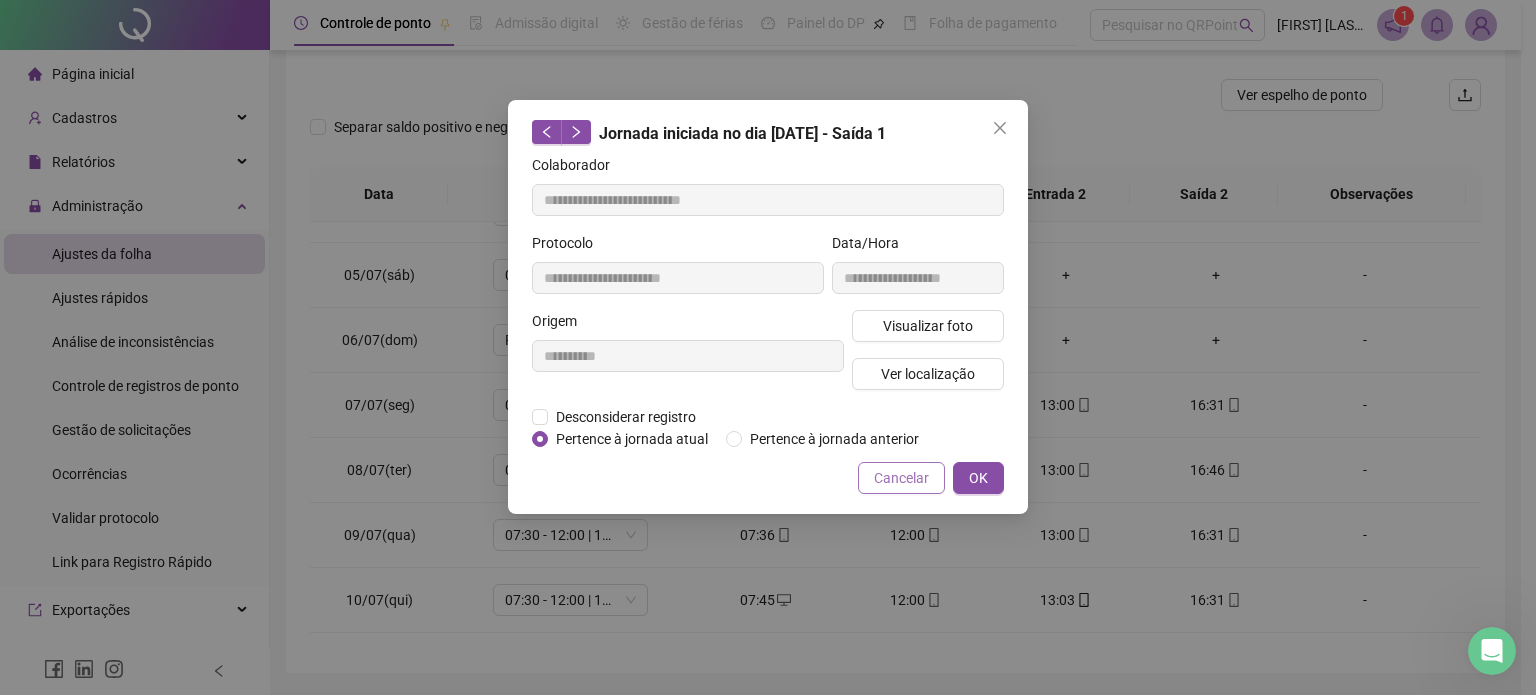 click on "Cancelar" at bounding box center (901, 478) 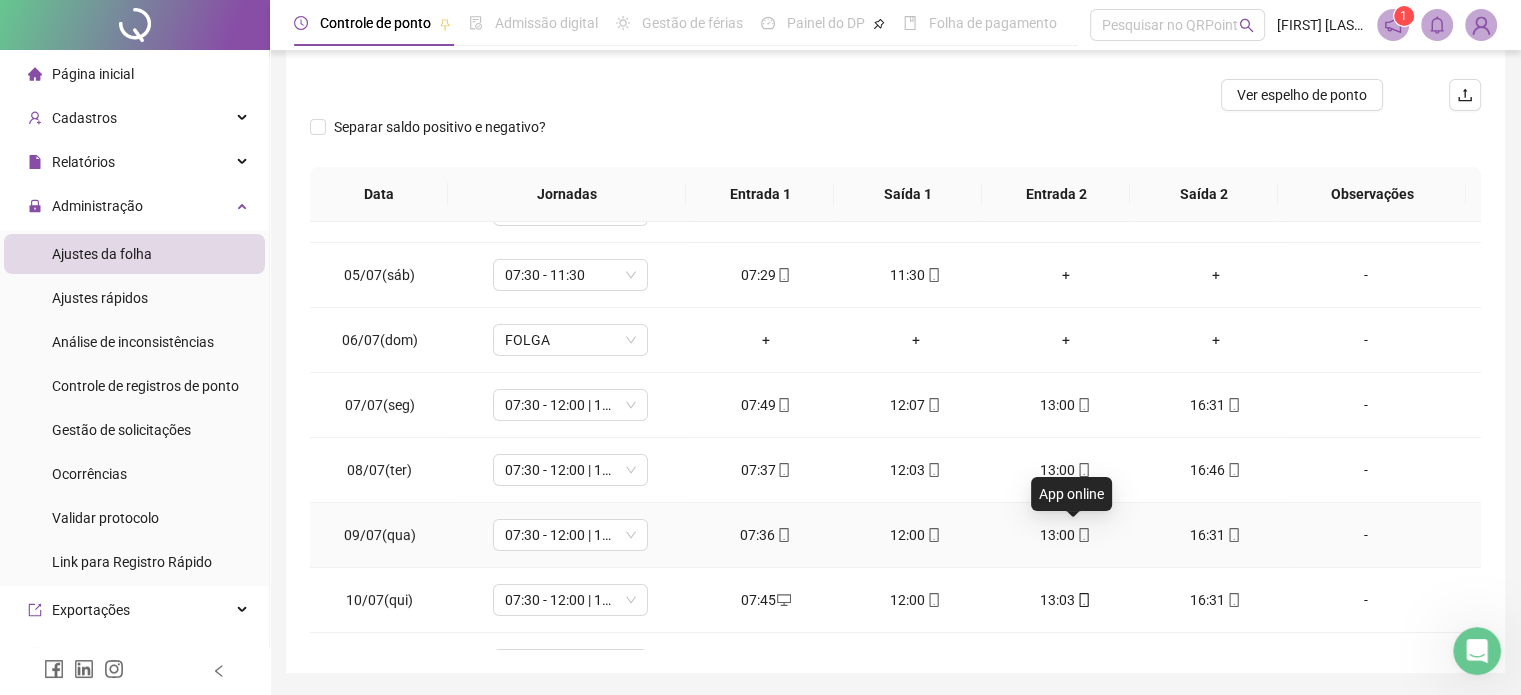 click 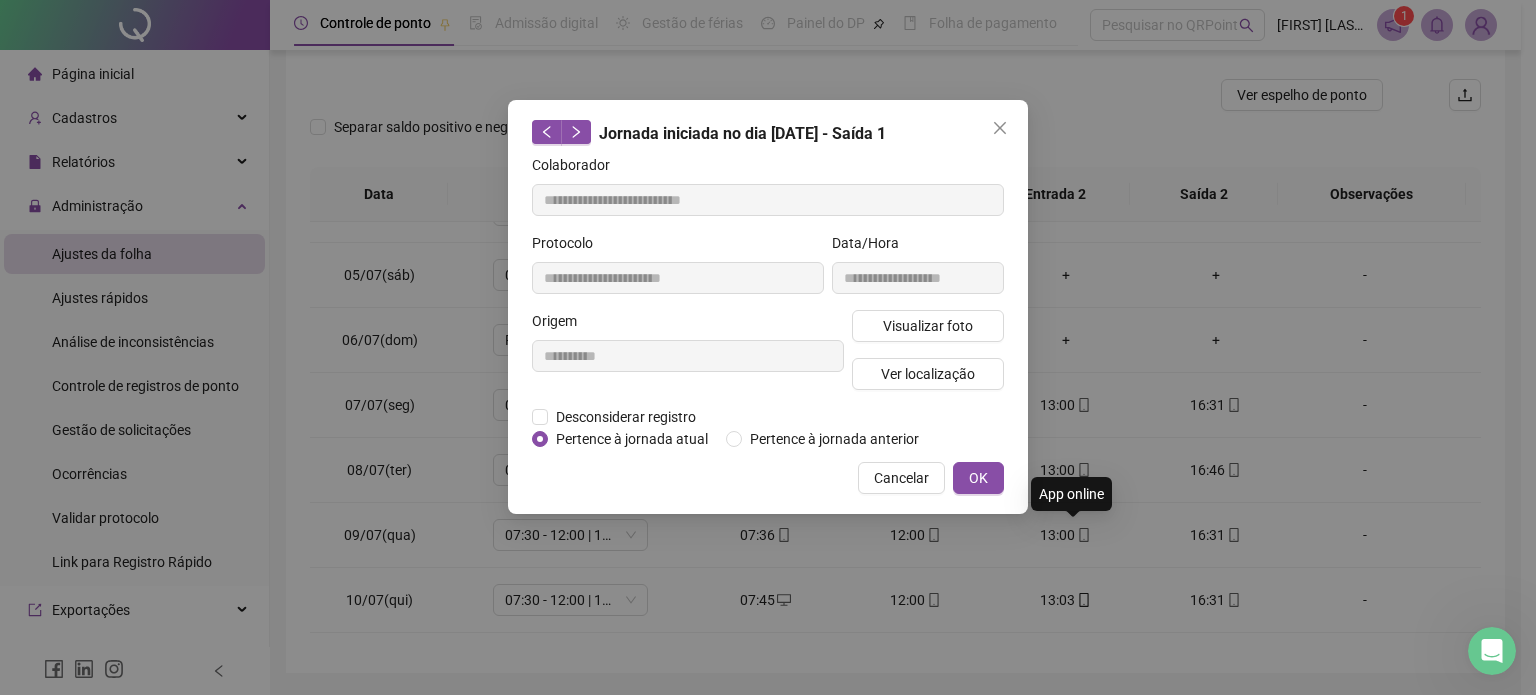 type on "**********" 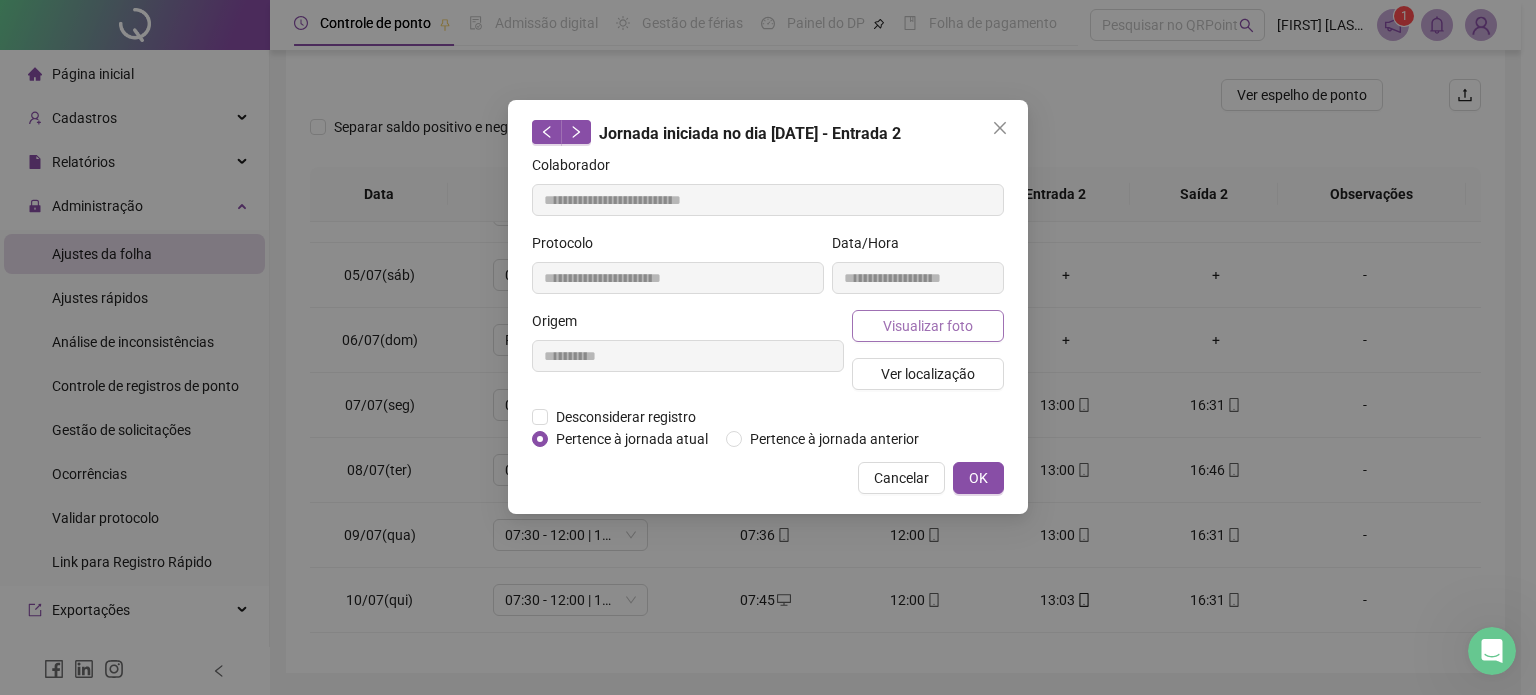 click on "Visualizar foto" at bounding box center [928, 326] 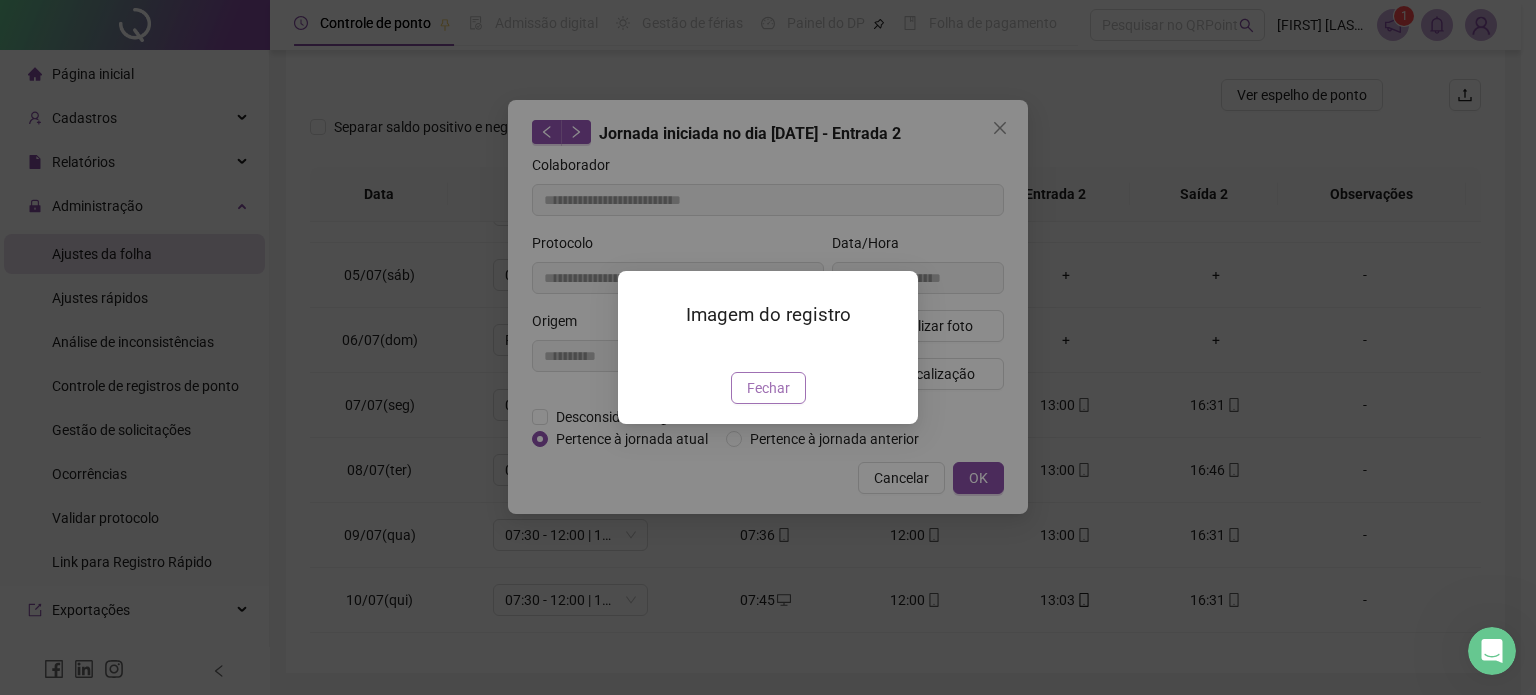 click on "Fechar" at bounding box center [768, 388] 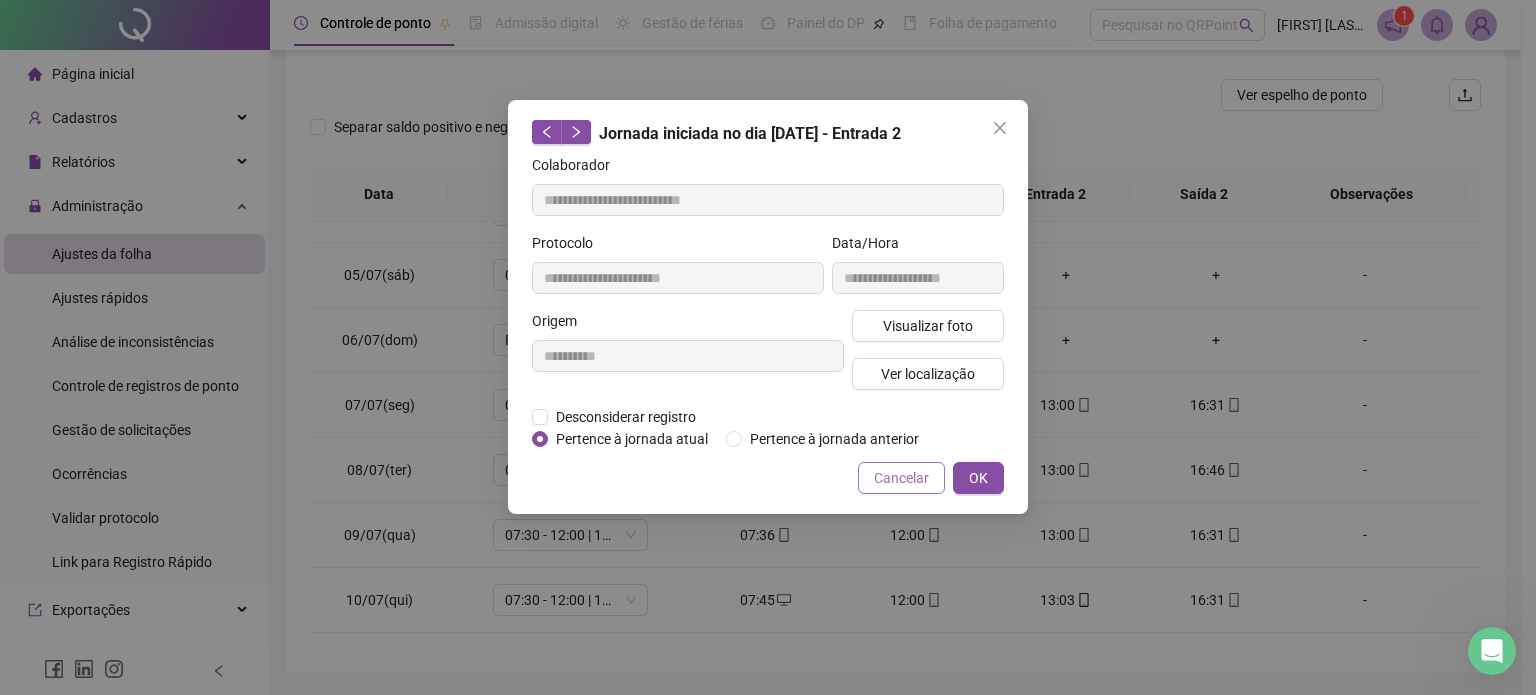 click on "Cancelar" at bounding box center (901, 478) 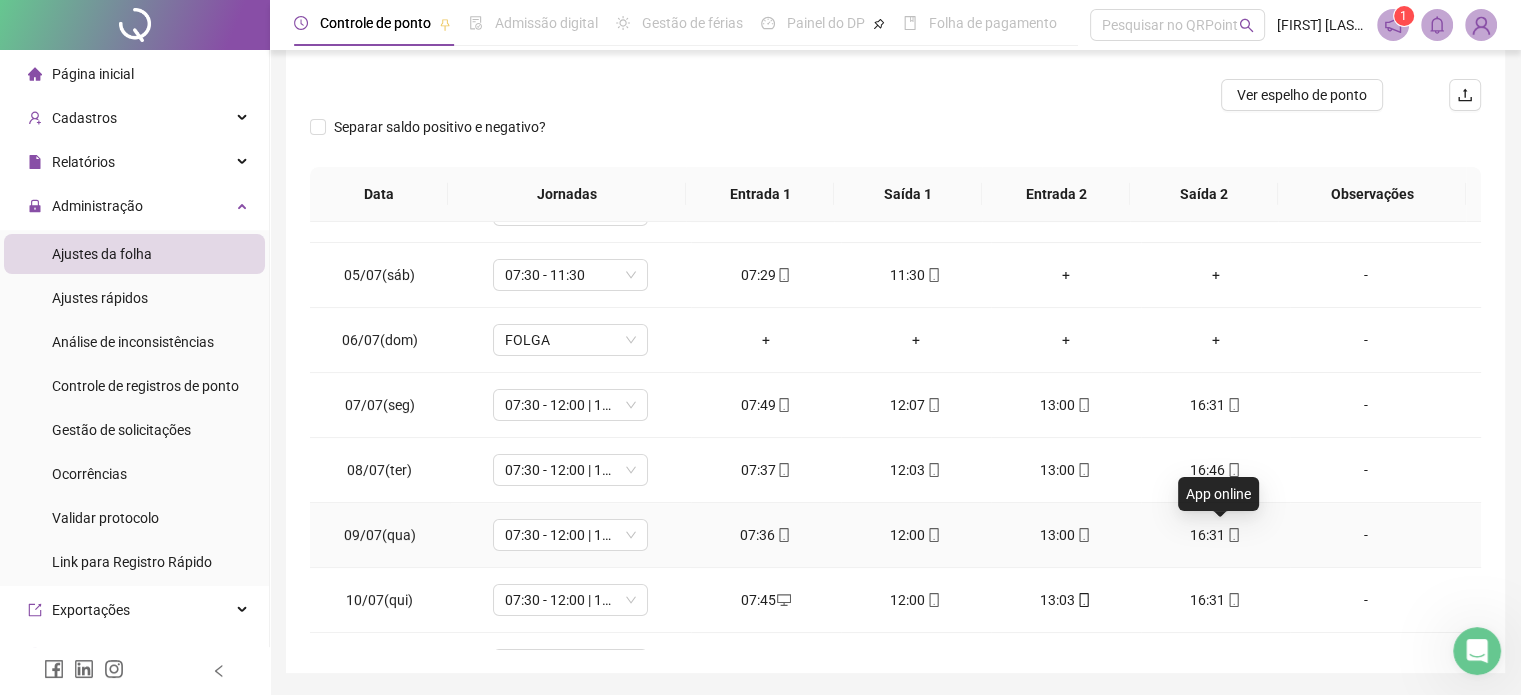click 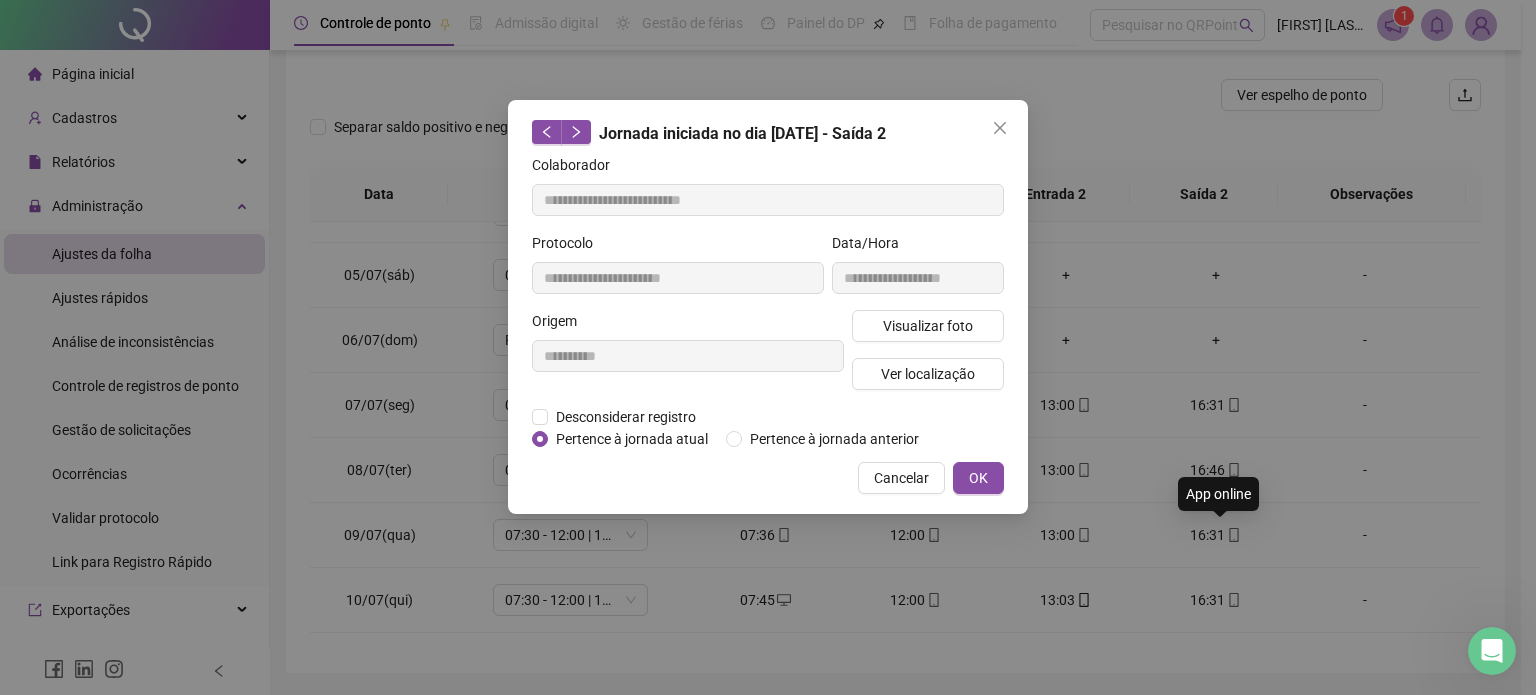 type on "**********" 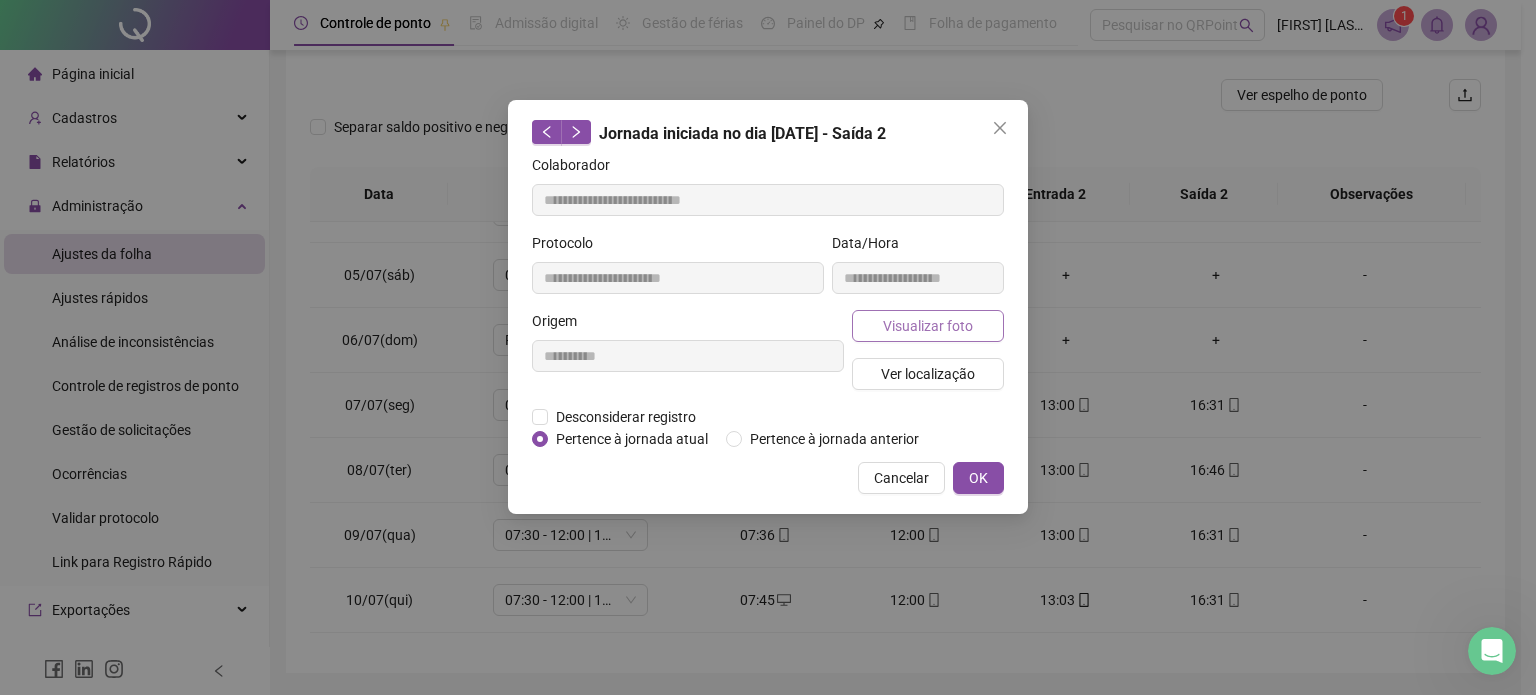 click on "Visualizar foto" at bounding box center [928, 326] 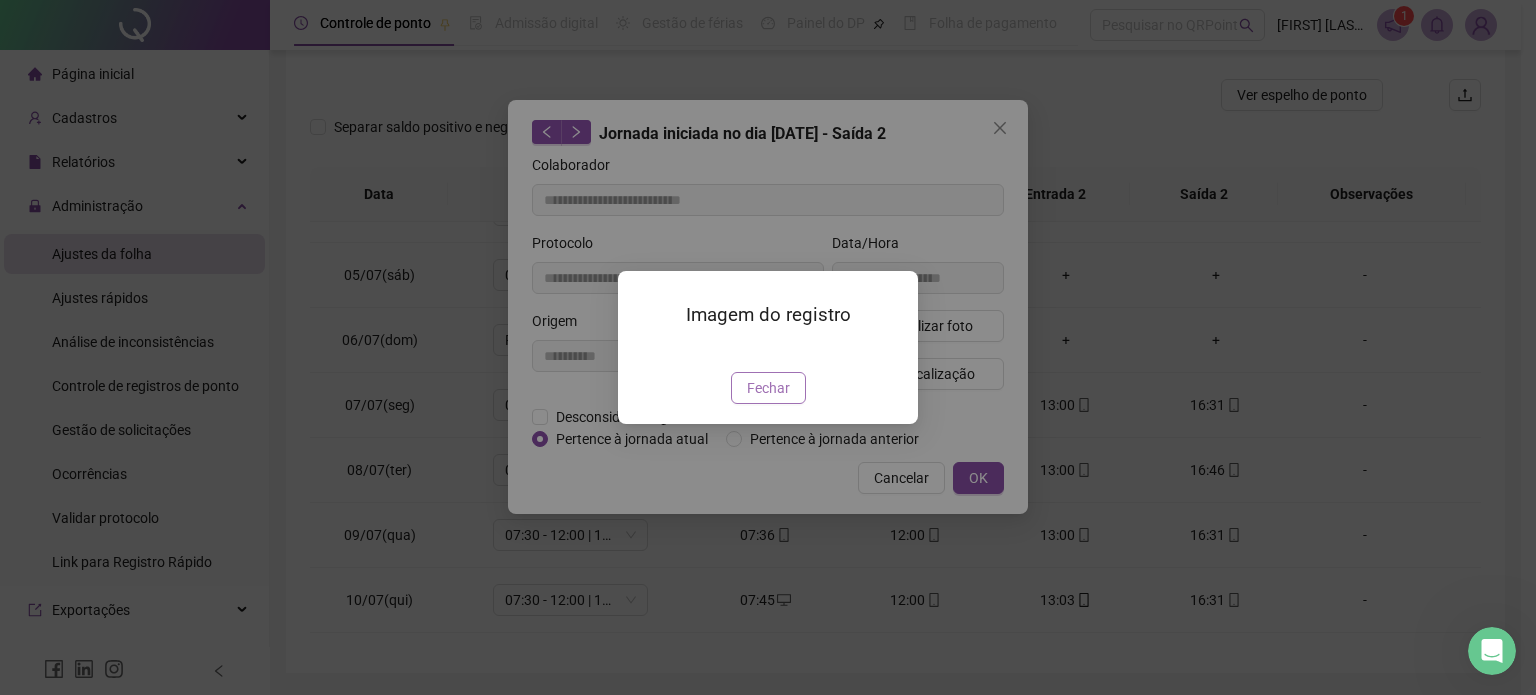 click on "Fechar" at bounding box center [768, 388] 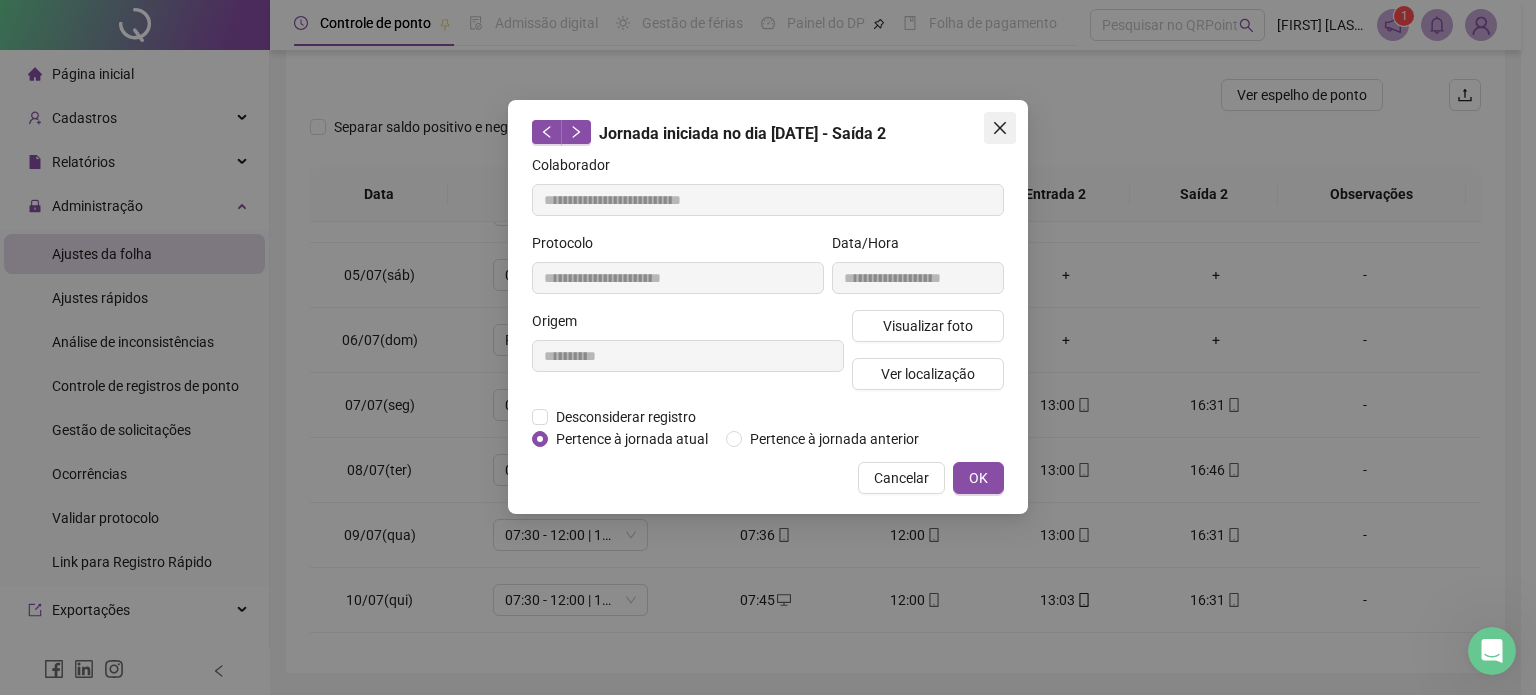 click 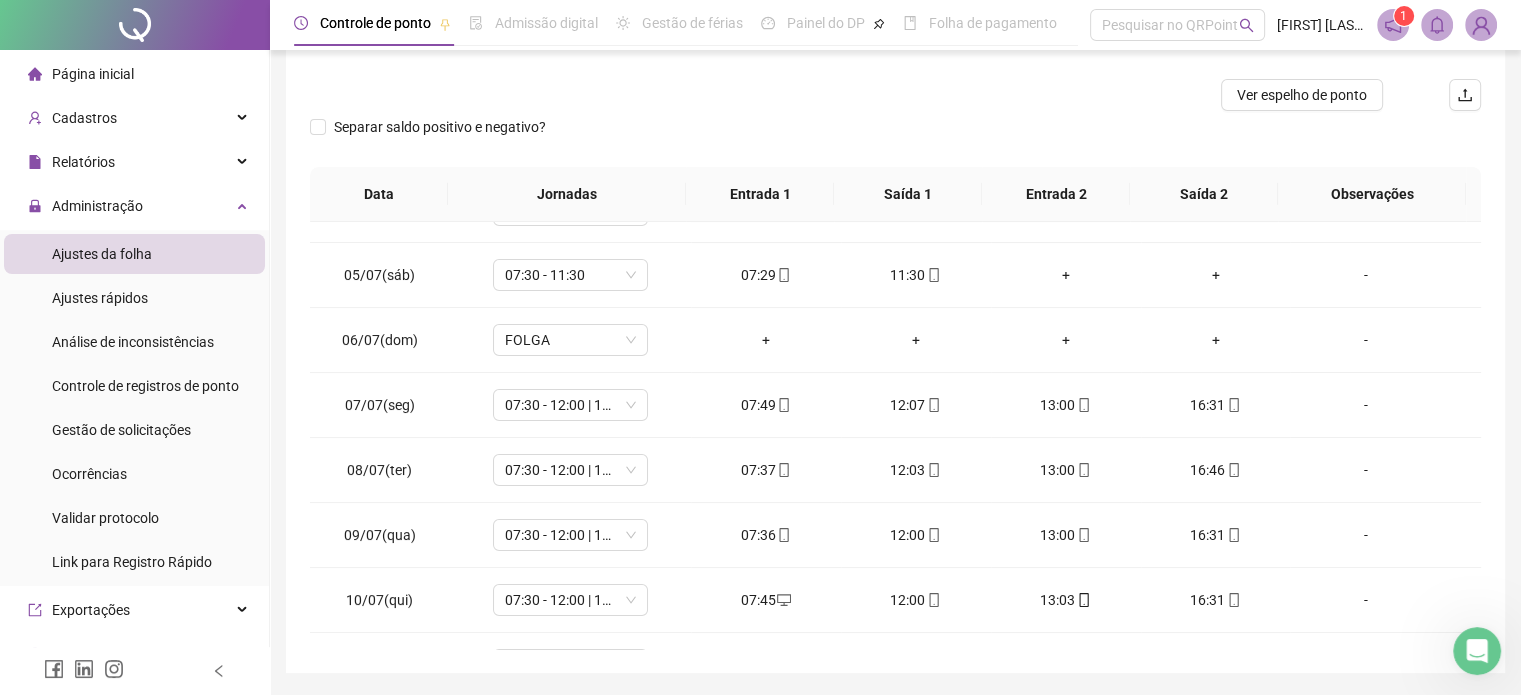 scroll, scrollTop: 0, scrollLeft: 0, axis: both 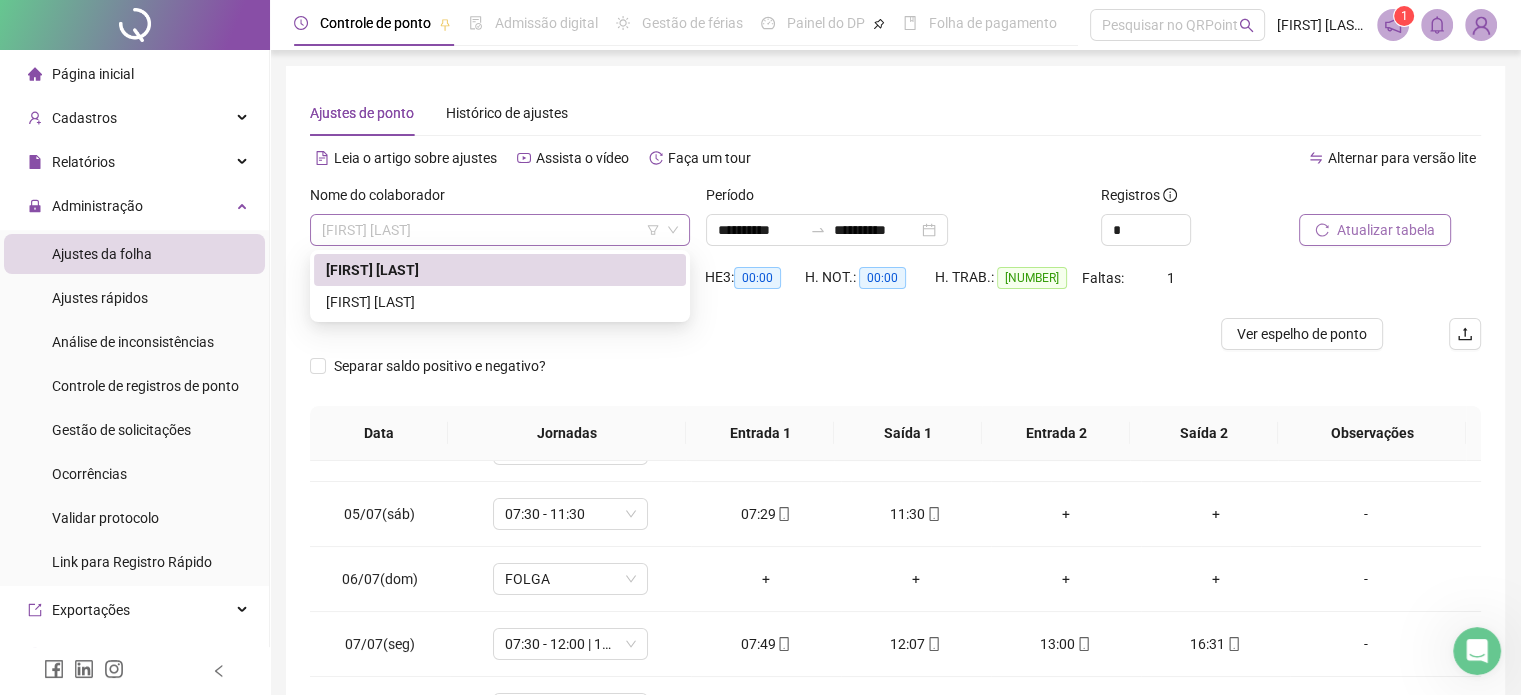 click on "[FIRST] [LAST]" at bounding box center [500, 230] 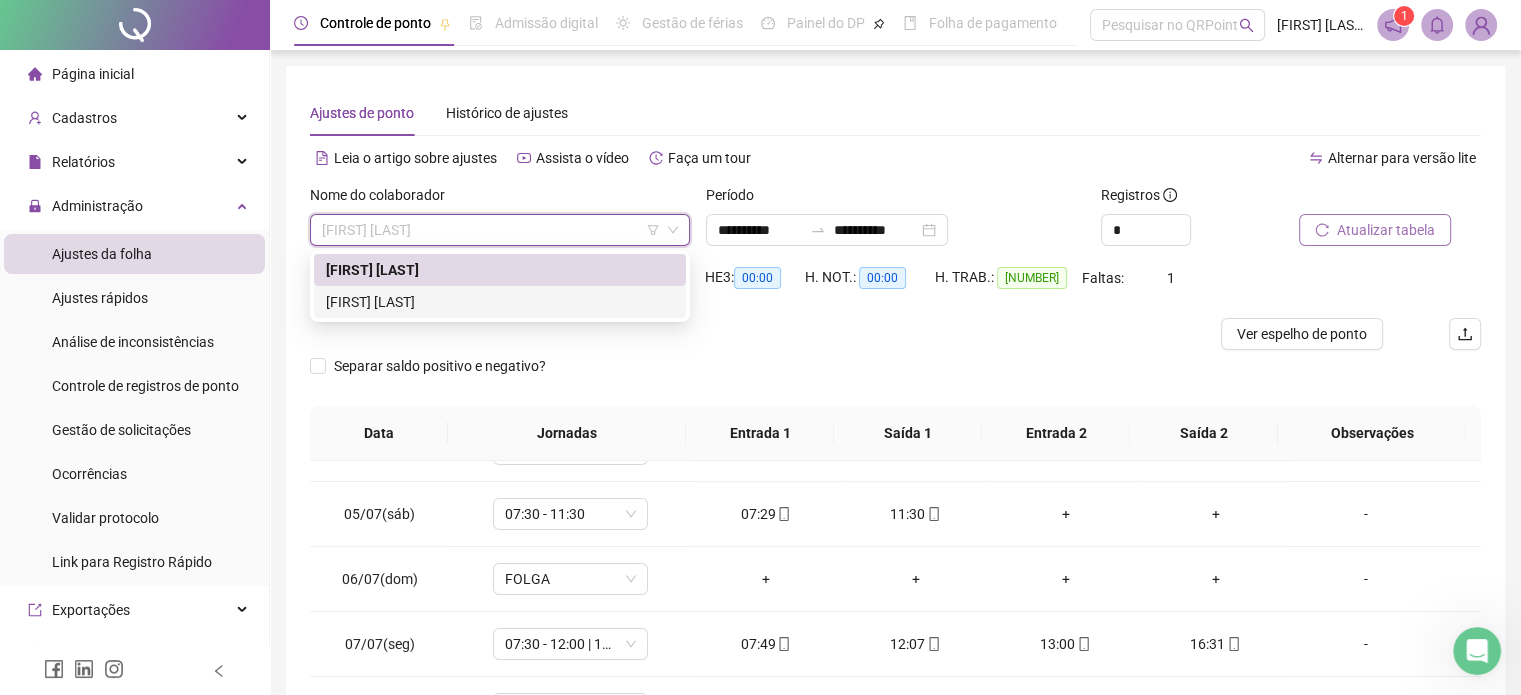 click on "[FIRST] [LAST]" at bounding box center [500, 302] 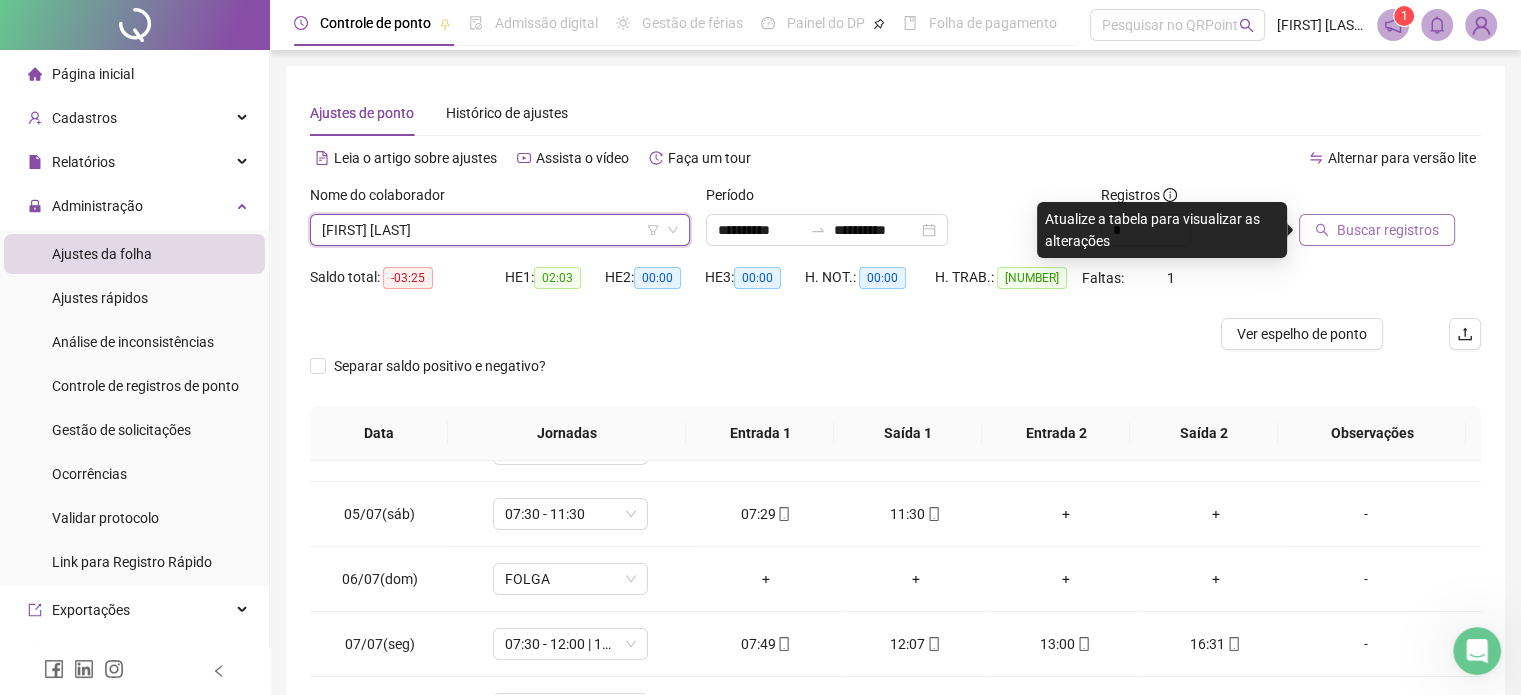 click on "Buscar registros" at bounding box center [1388, 230] 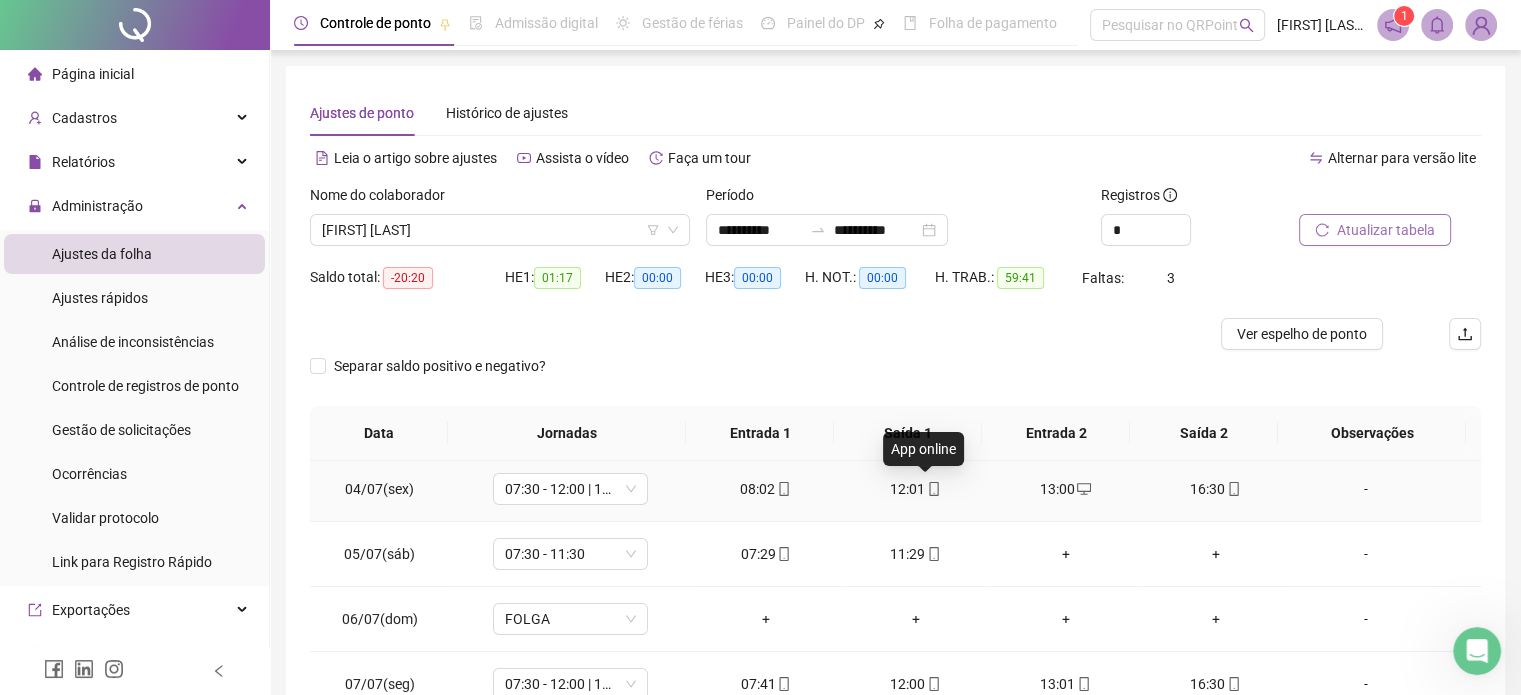 scroll, scrollTop: 0, scrollLeft: 0, axis: both 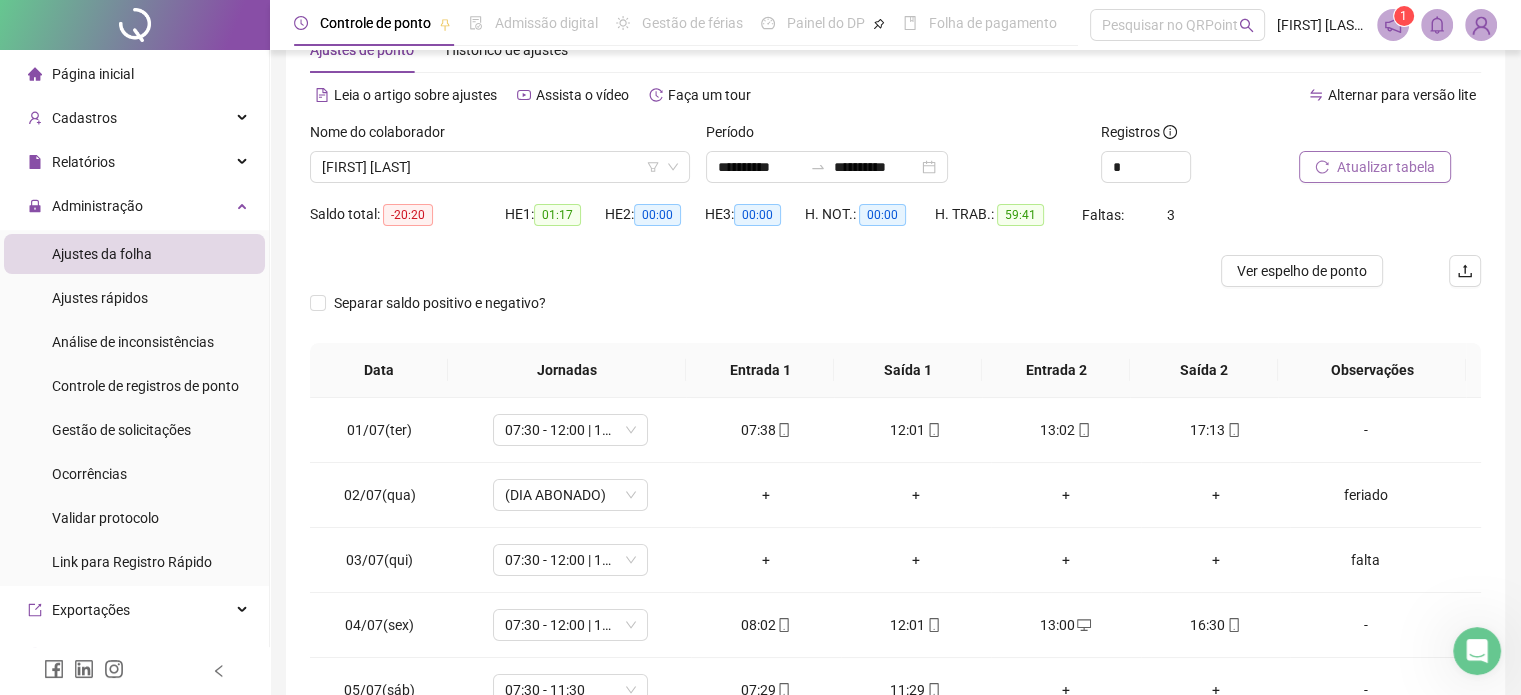 click on "01:17" at bounding box center [557, 215] 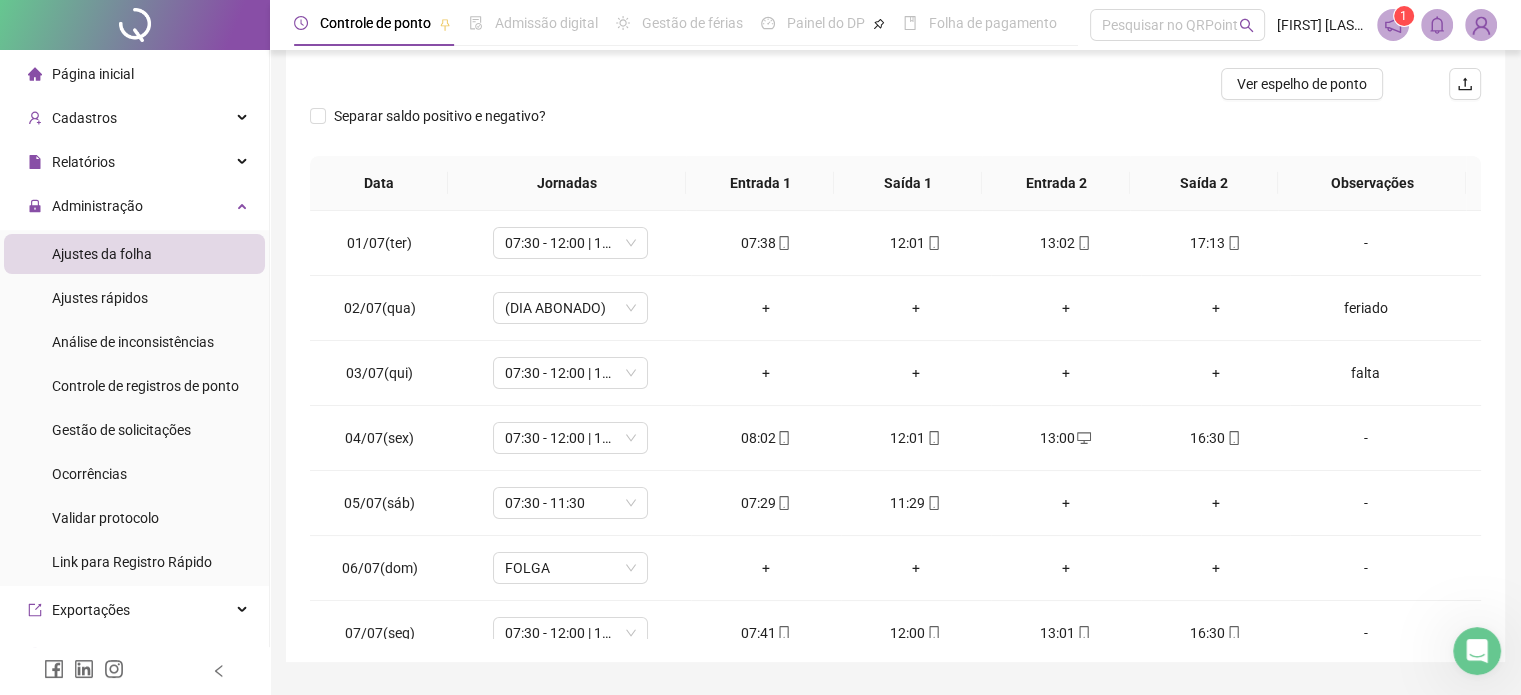 scroll, scrollTop: 252, scrollLeft: 0, axis: vertical 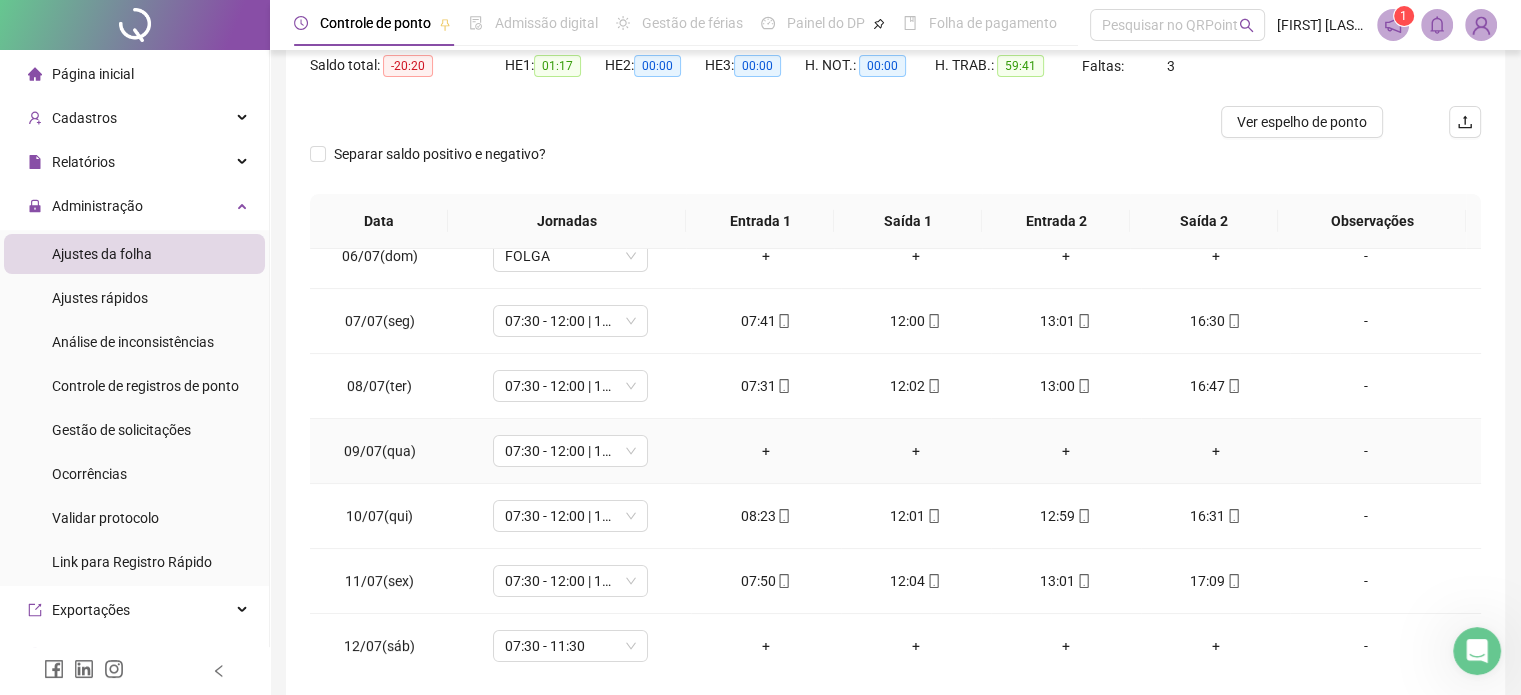 click on "-" at bounding box center (1365, 451) 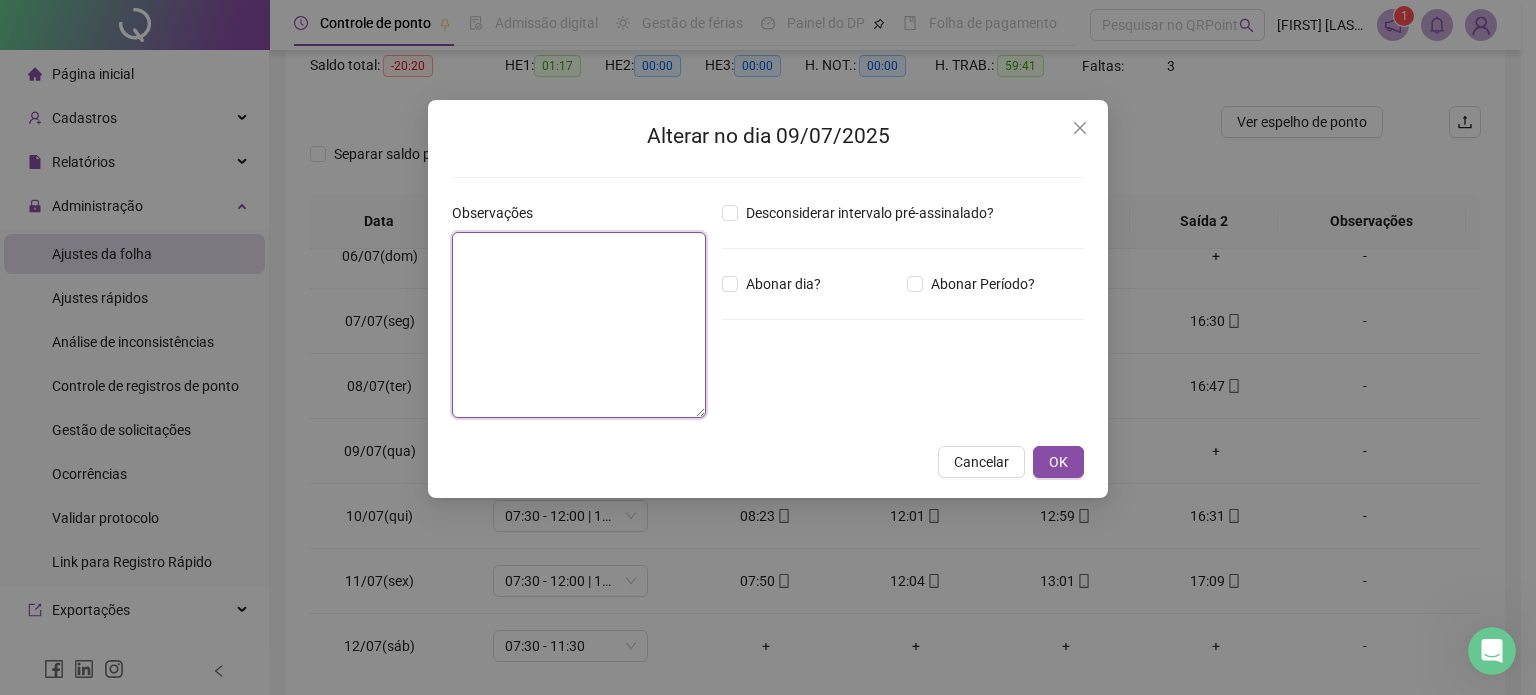 click at bounding box center [579, 325] 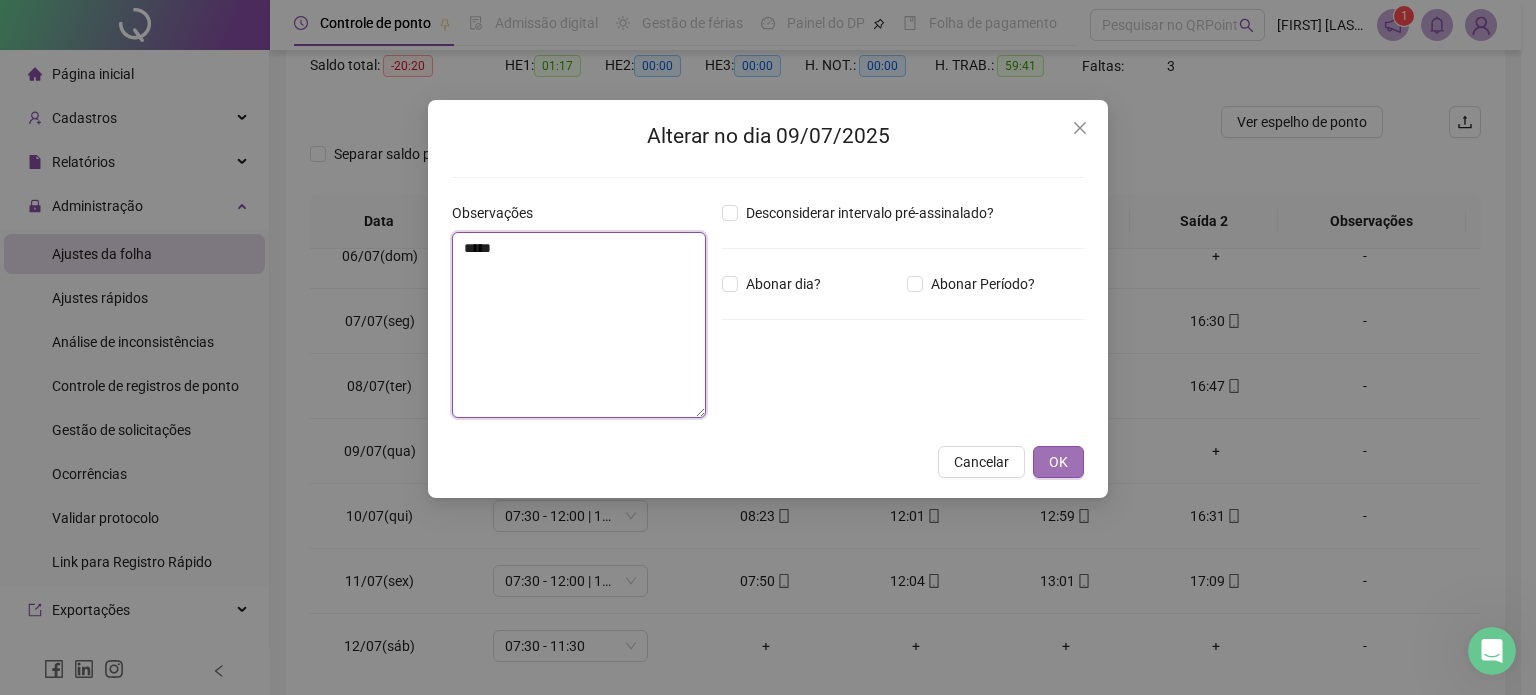 type on "*****" 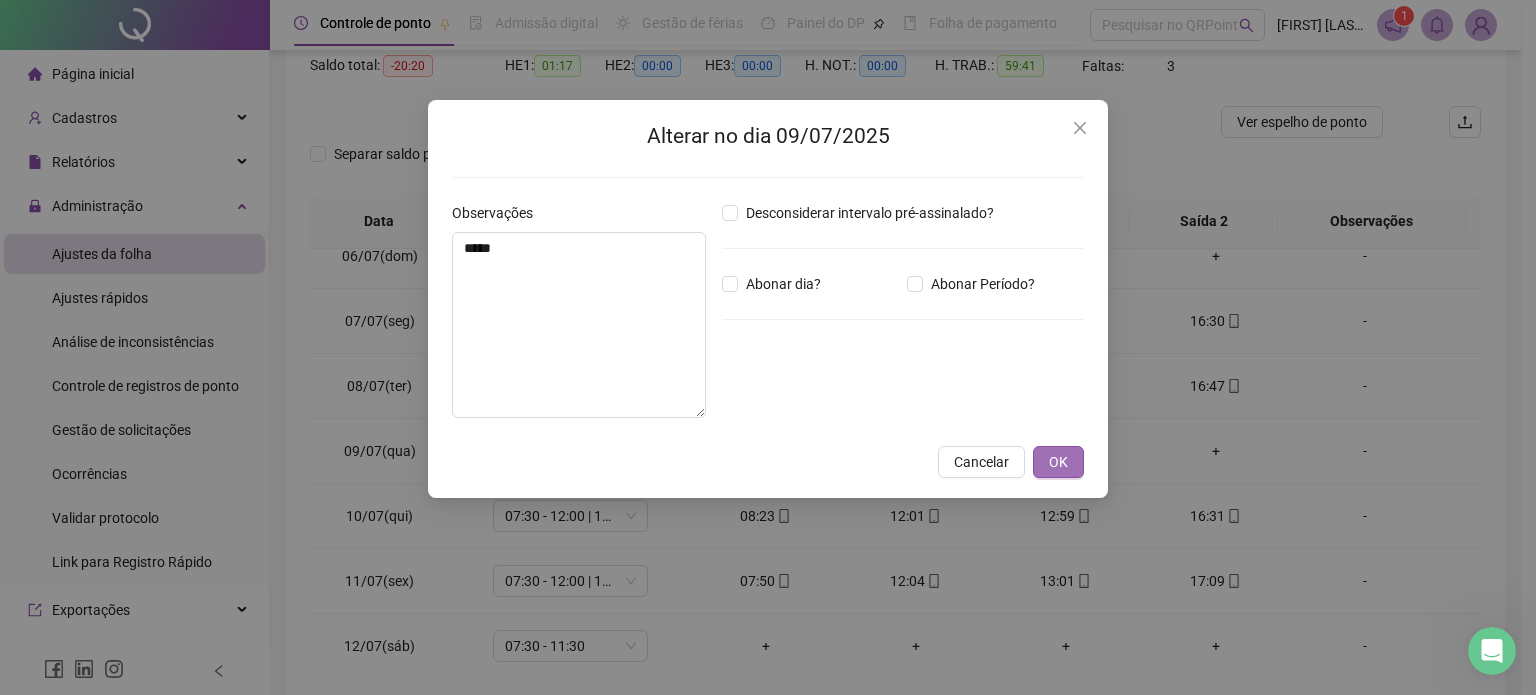 click on "OK" at bounding box center (1058, 462) 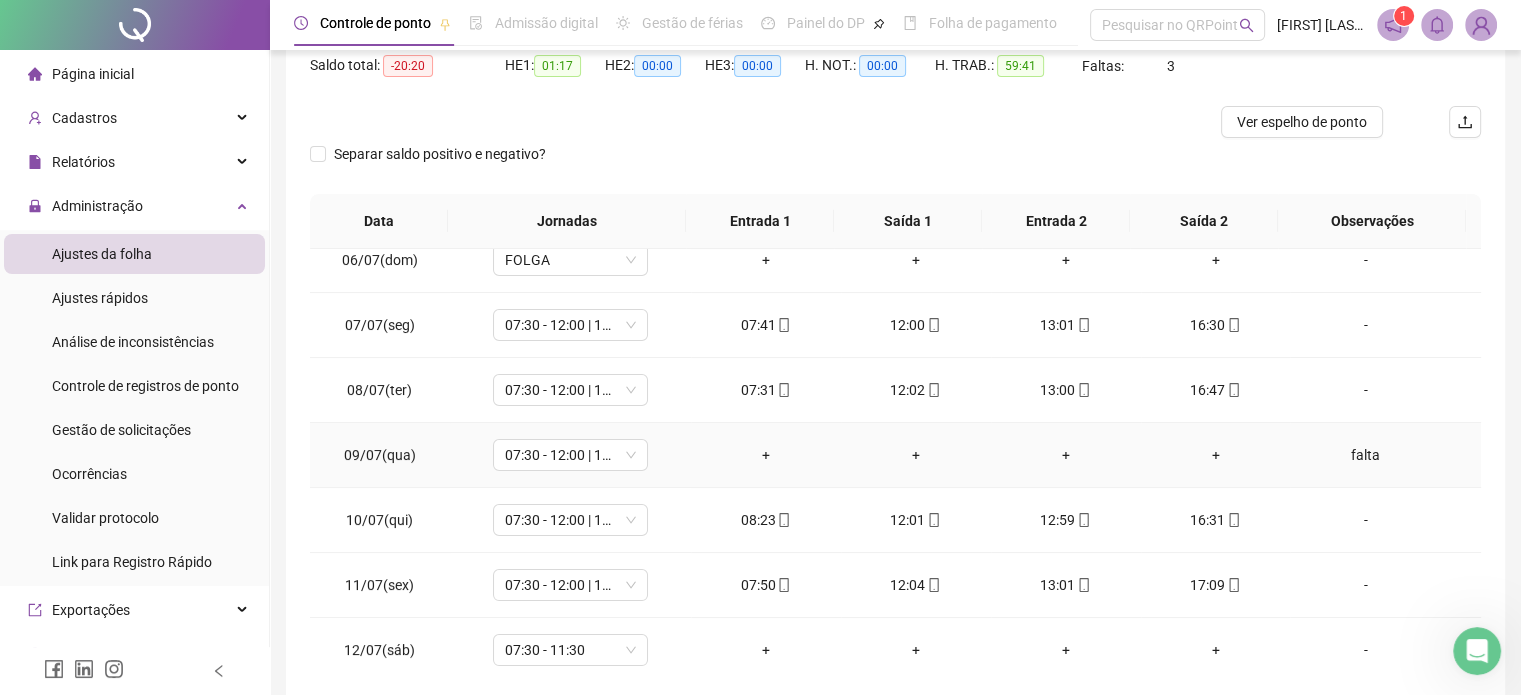 scroll, scrollTop: 347, scrollLeft: 0, axis: vertical 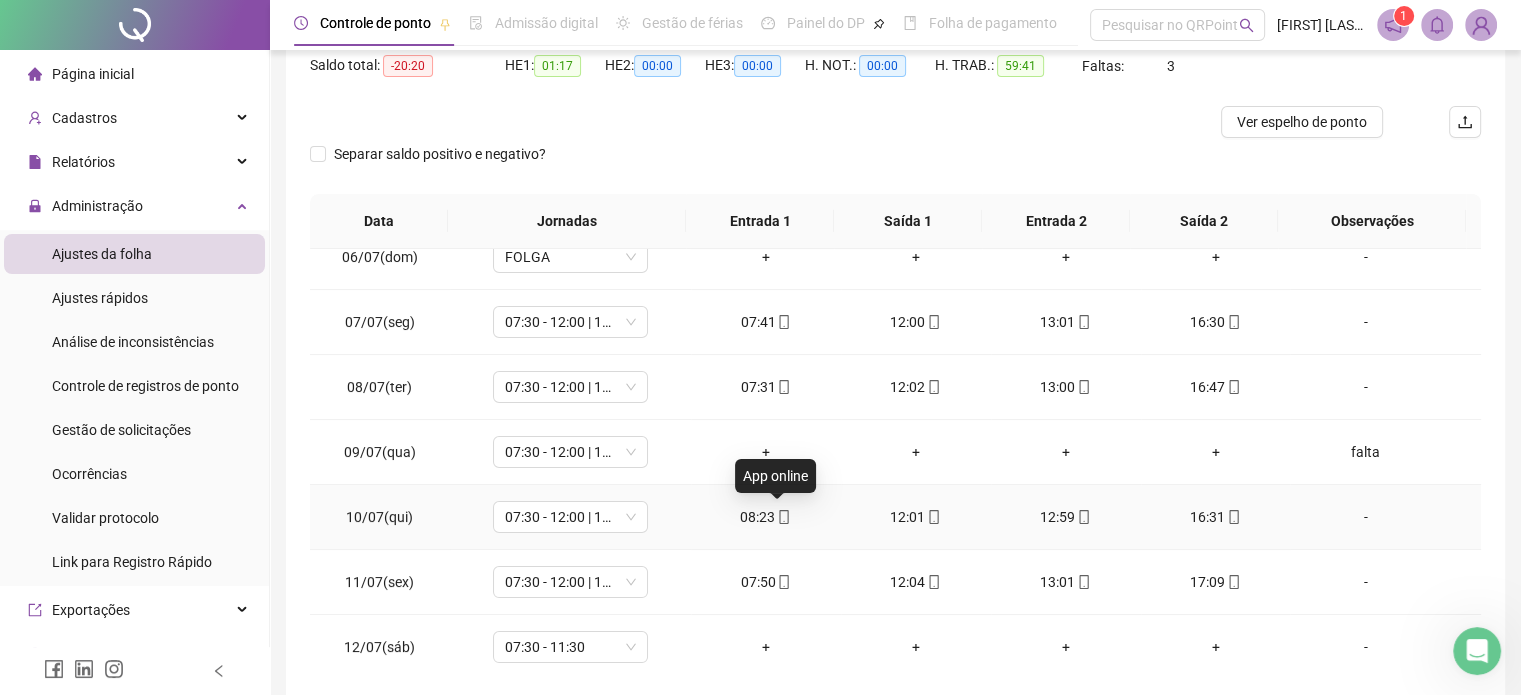 click 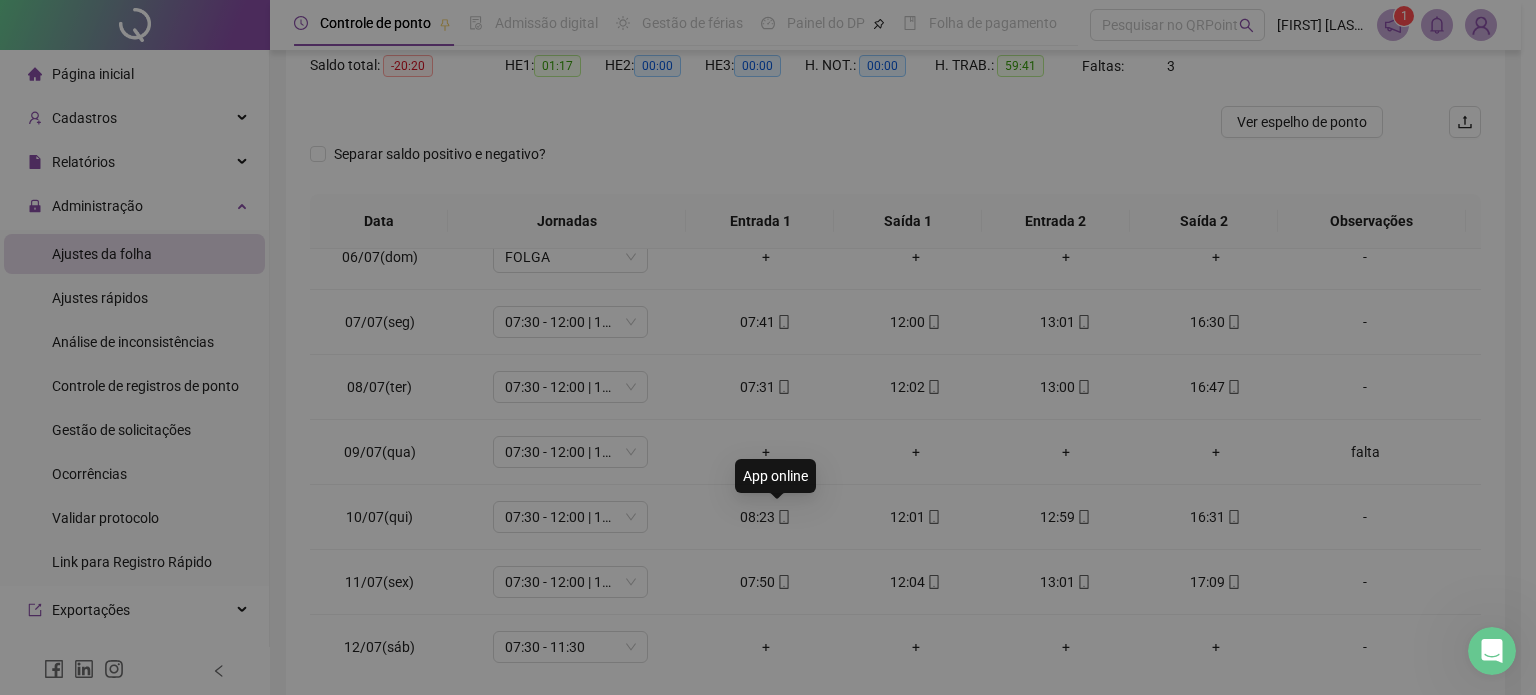 type on "**********" 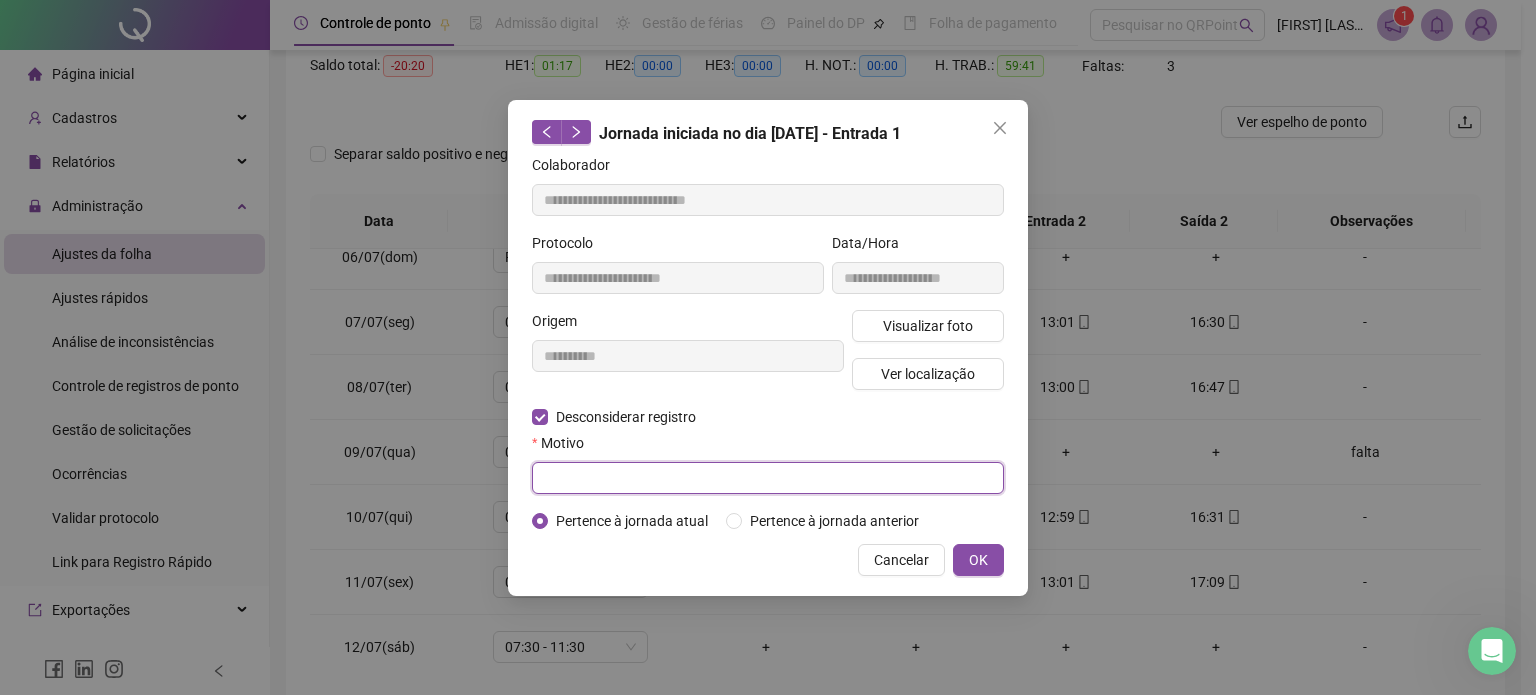 click at bounding box center [768, 478] 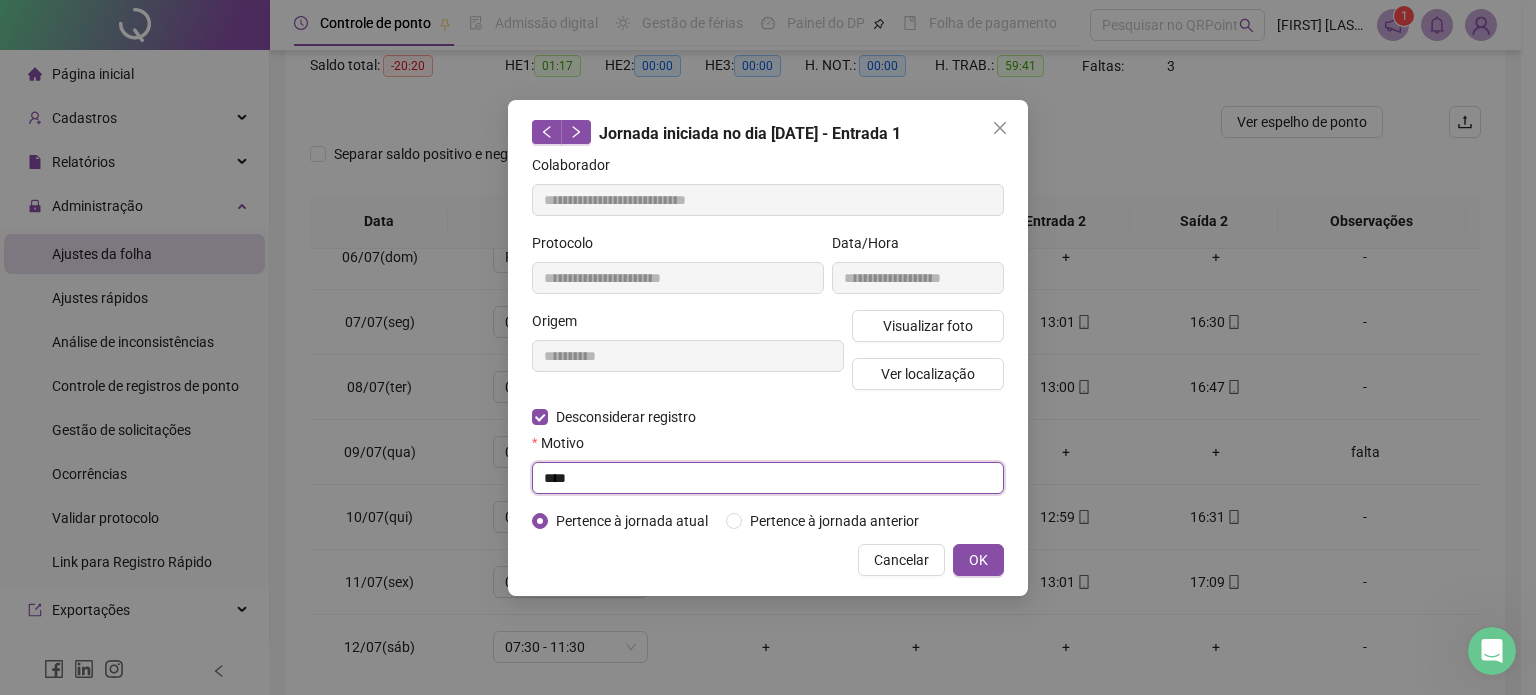 type on "****" 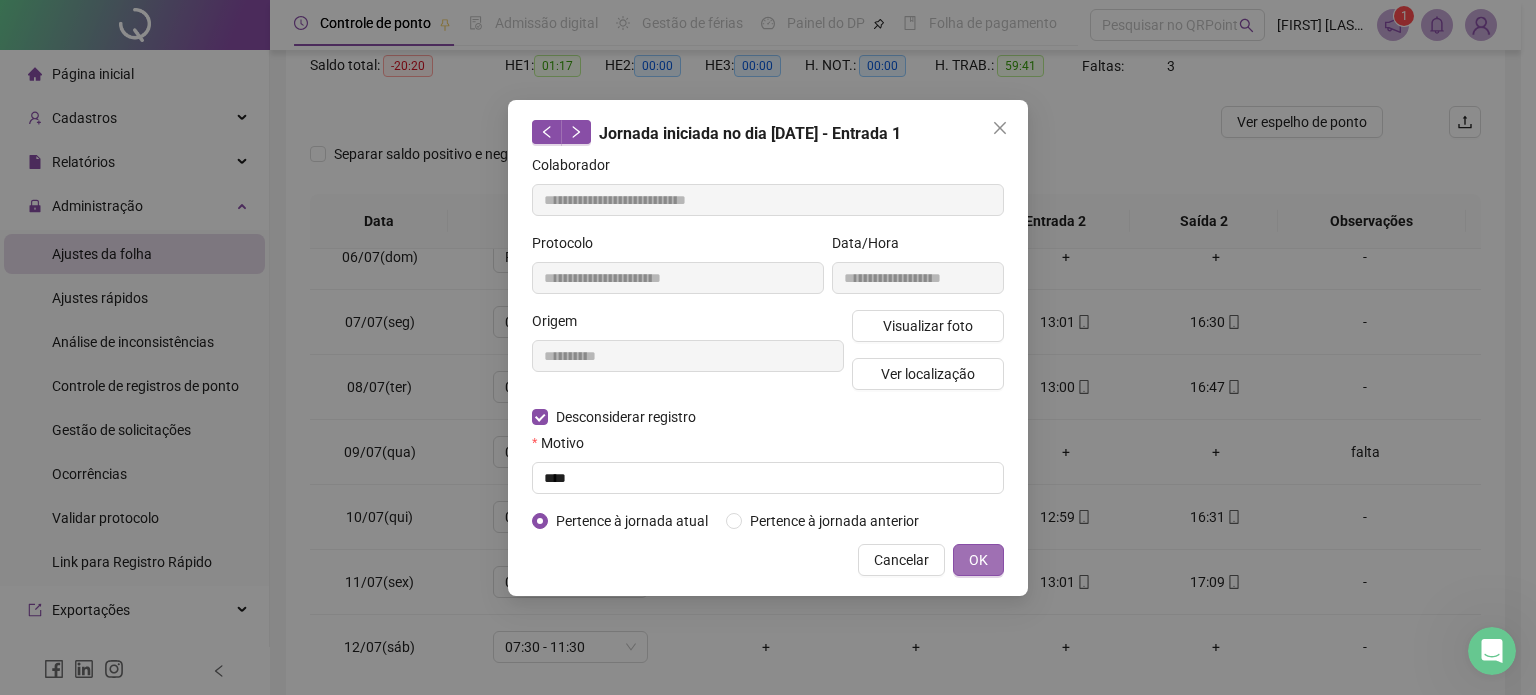 click on "OK" at bounding box center (978, 560) 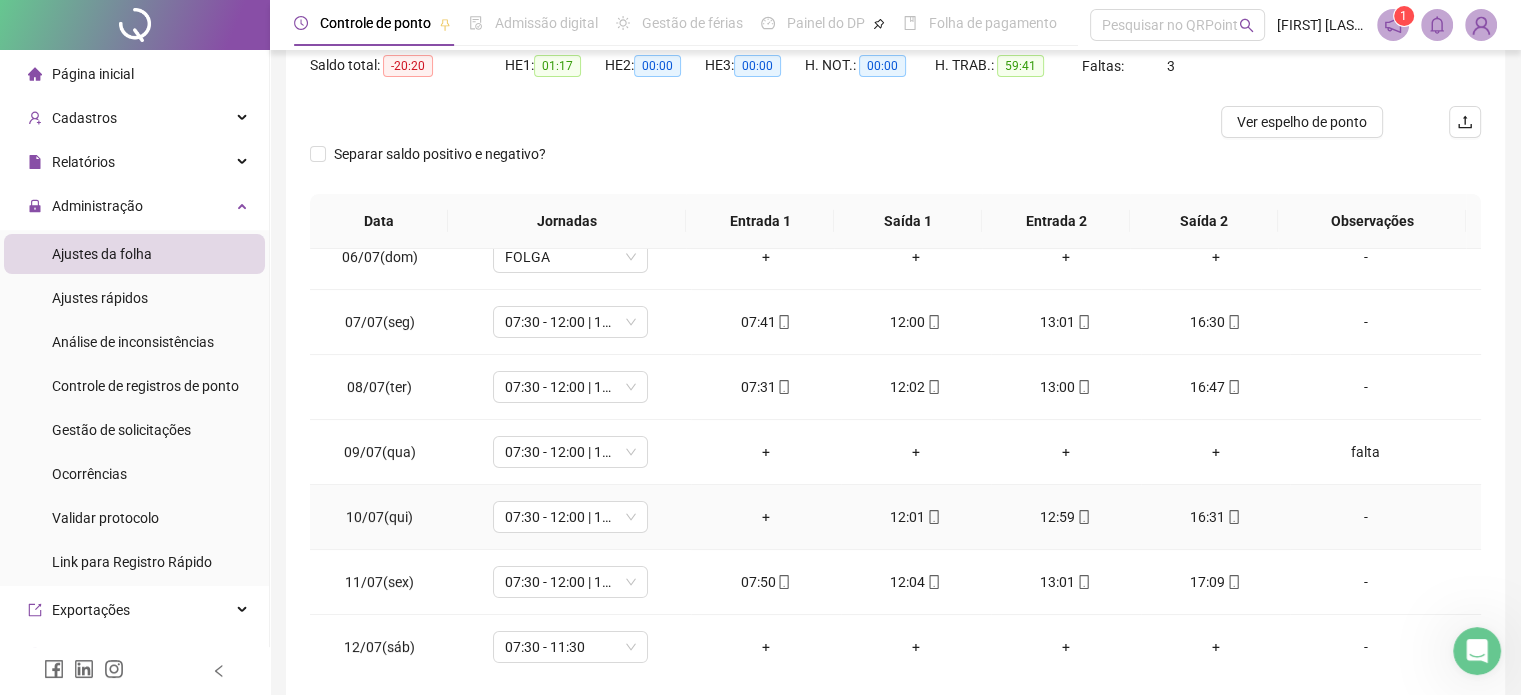click on "+" at bounding box center [766, 517] 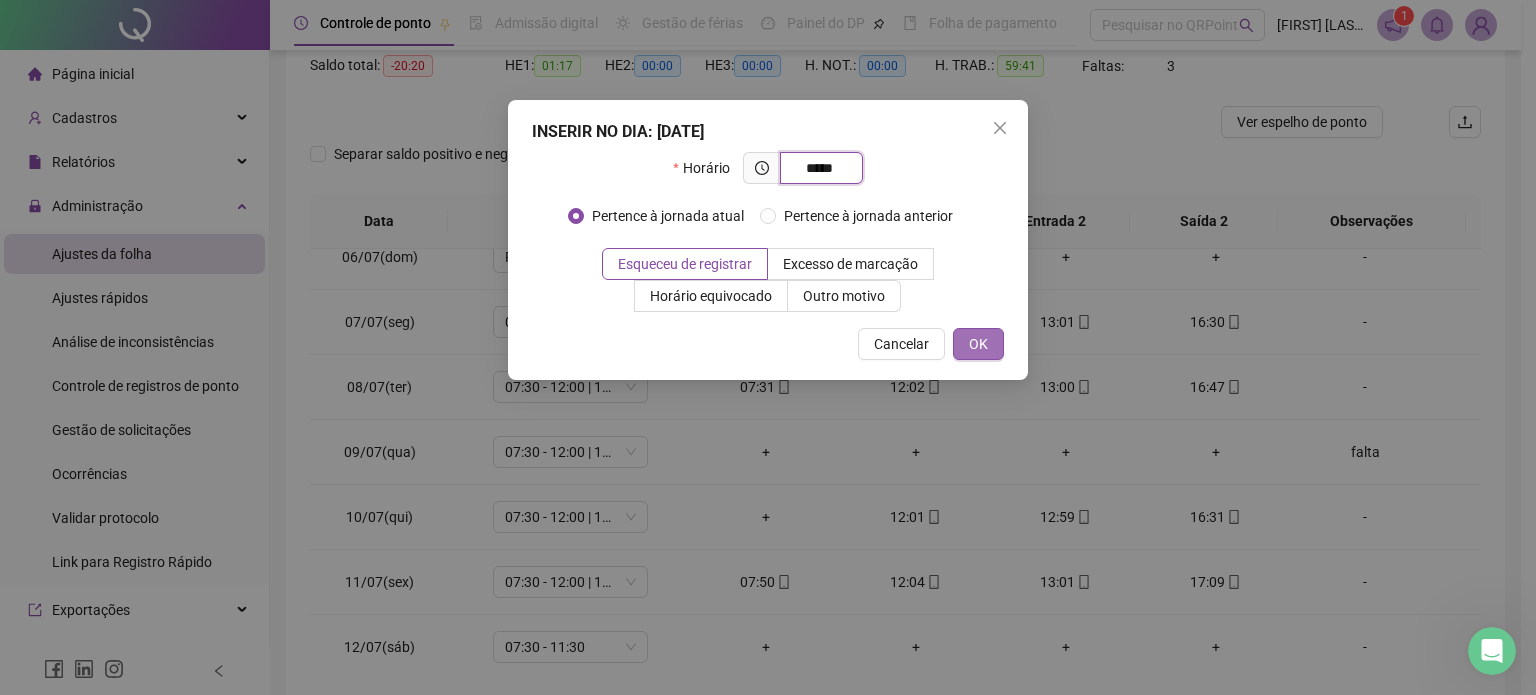 type on "*****" 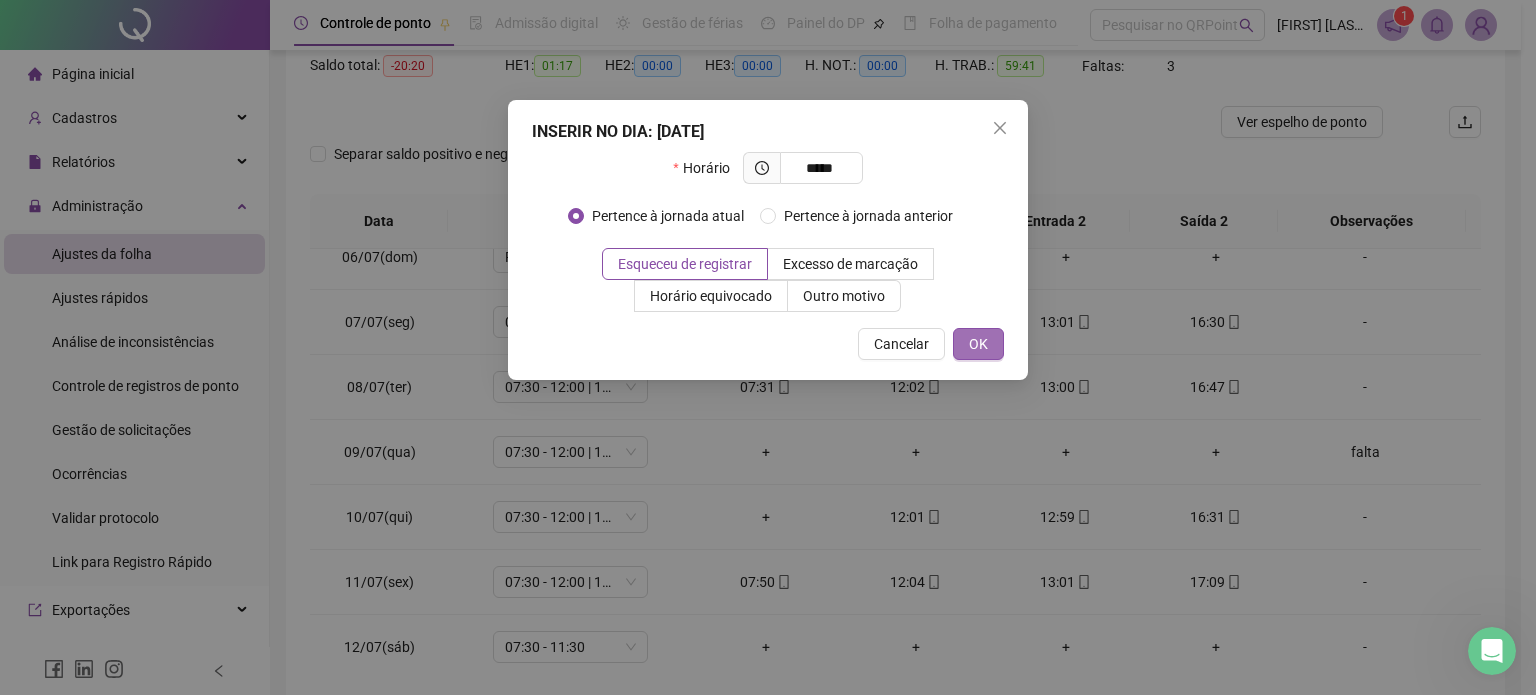 click on "OK" at bounding box center (978, 344) 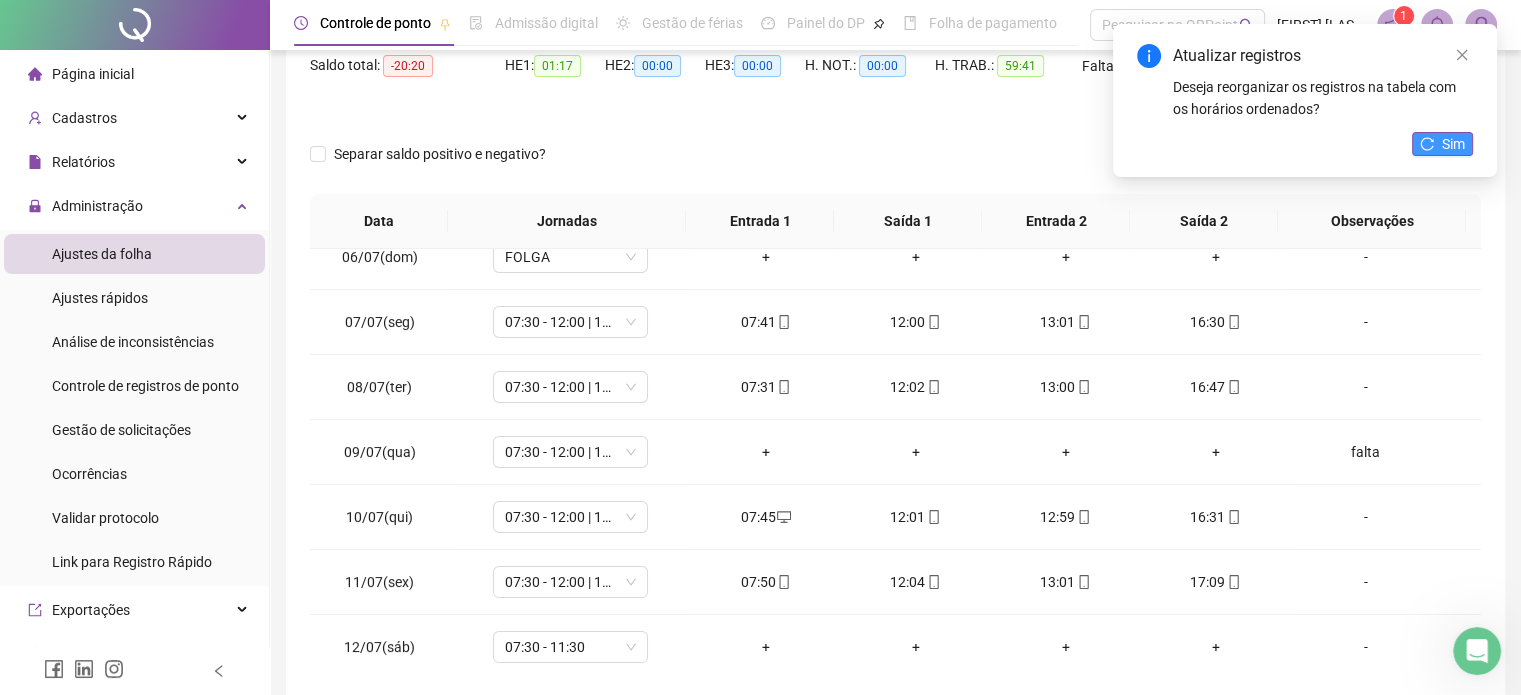 click on "Sim" at bounding box center (1453, 144) 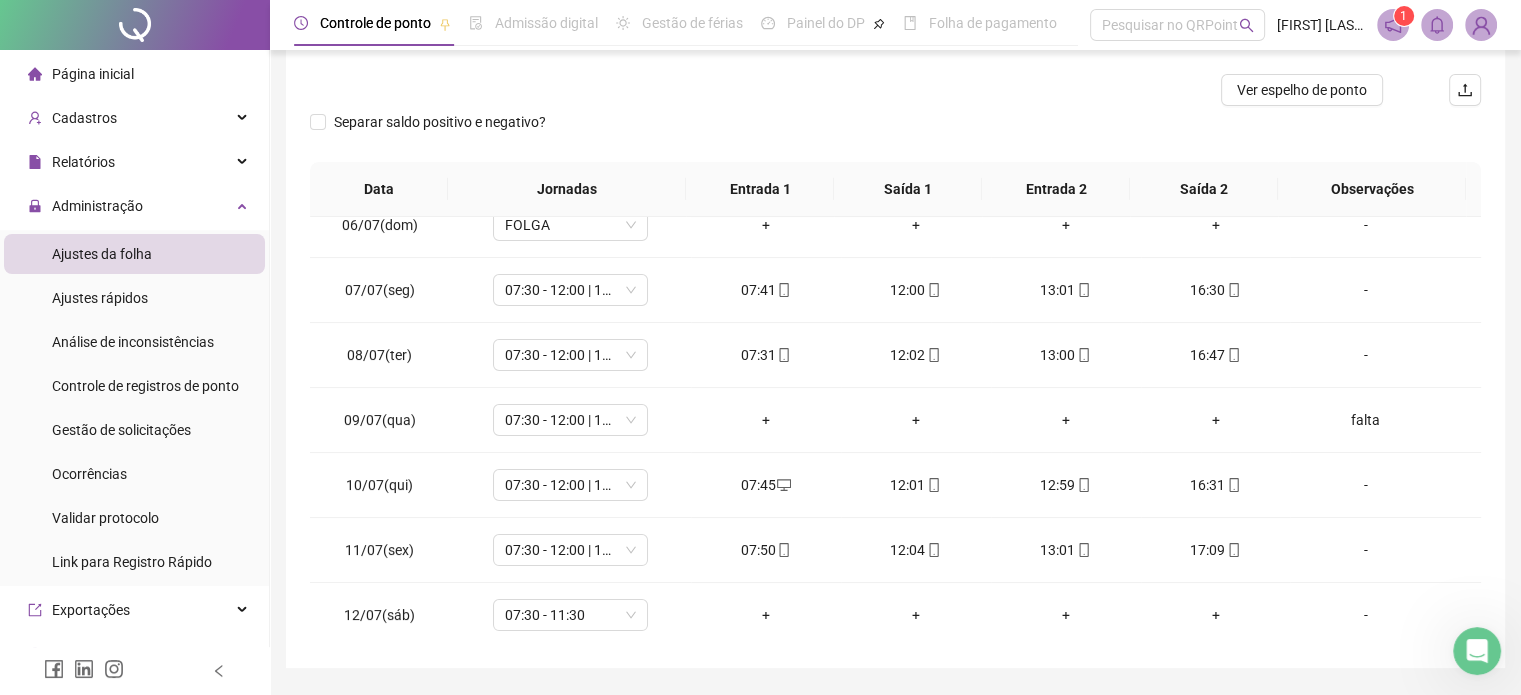 scroll, scrollTop: 302, scrollLeft: 0, axis: vertical 